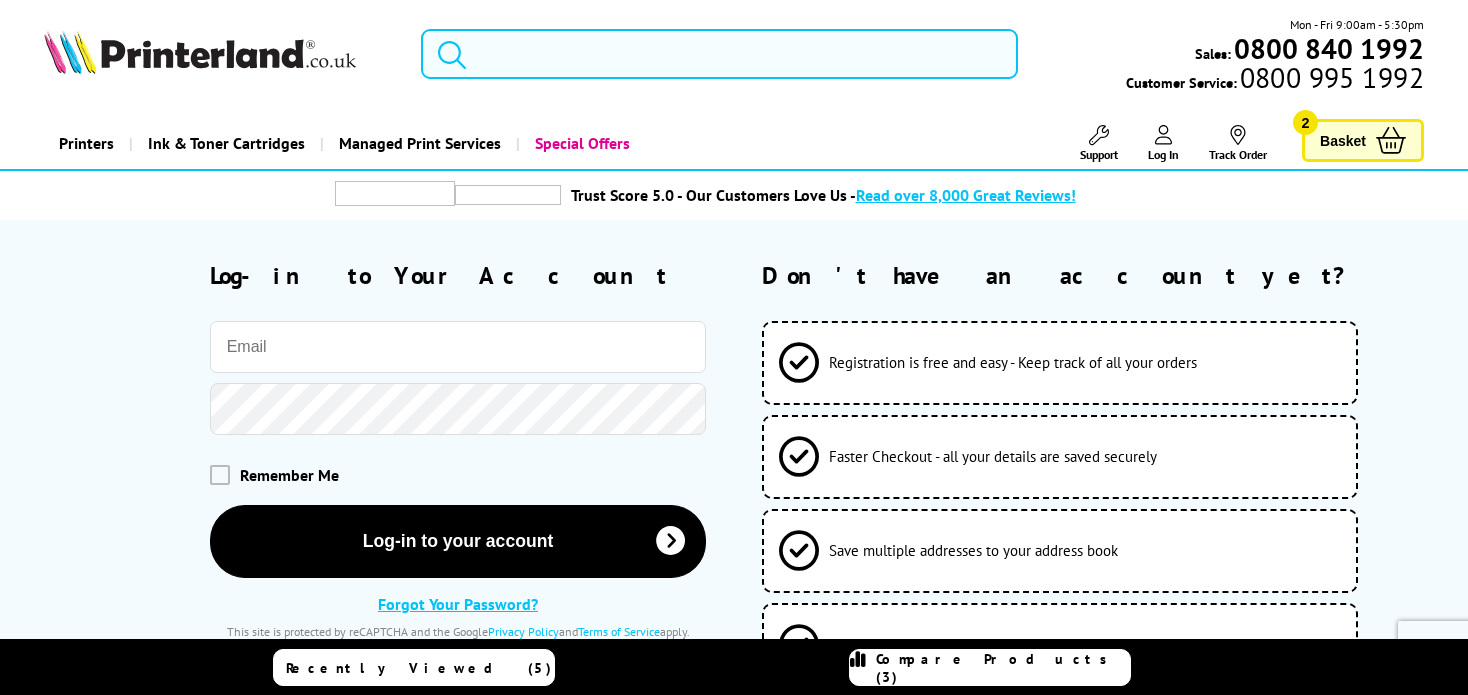 scroll, scrollTop: 0, scrollLeft: 0, axis: both 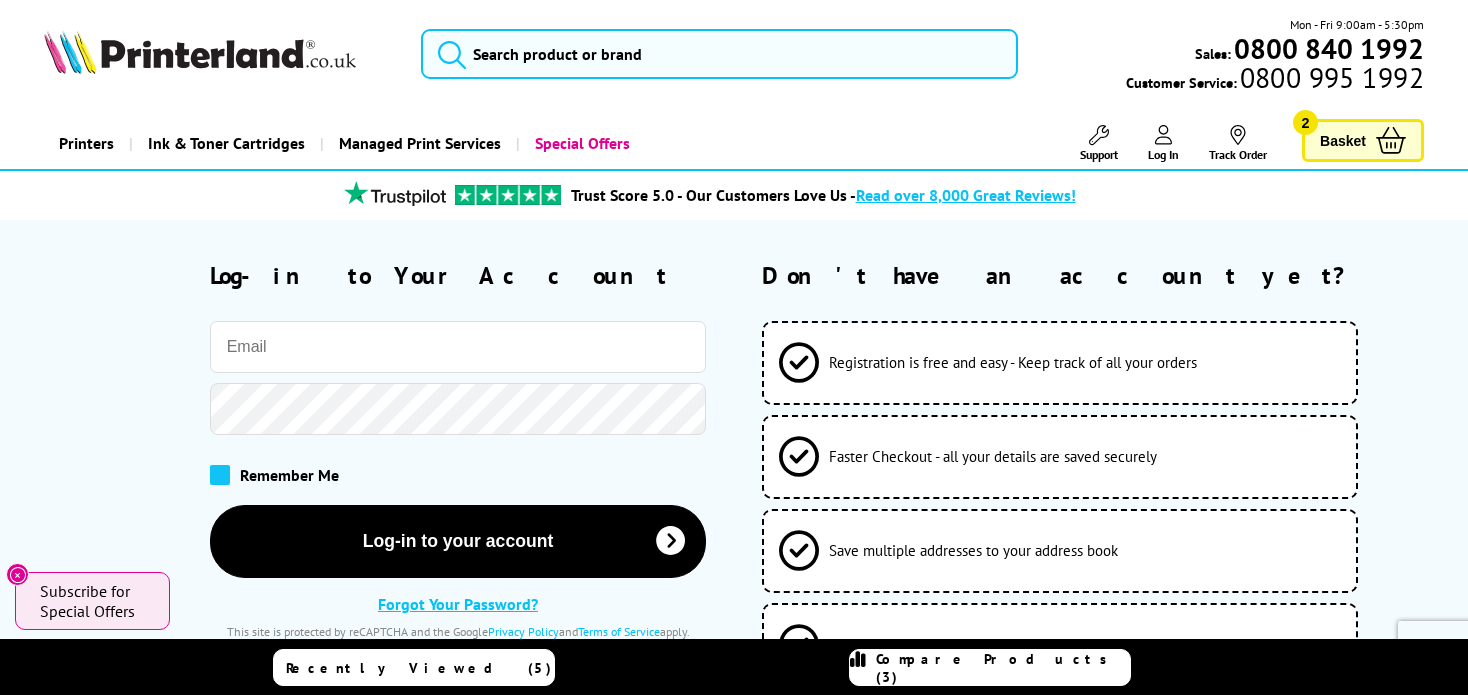 type on "office@iopl.co.uk" 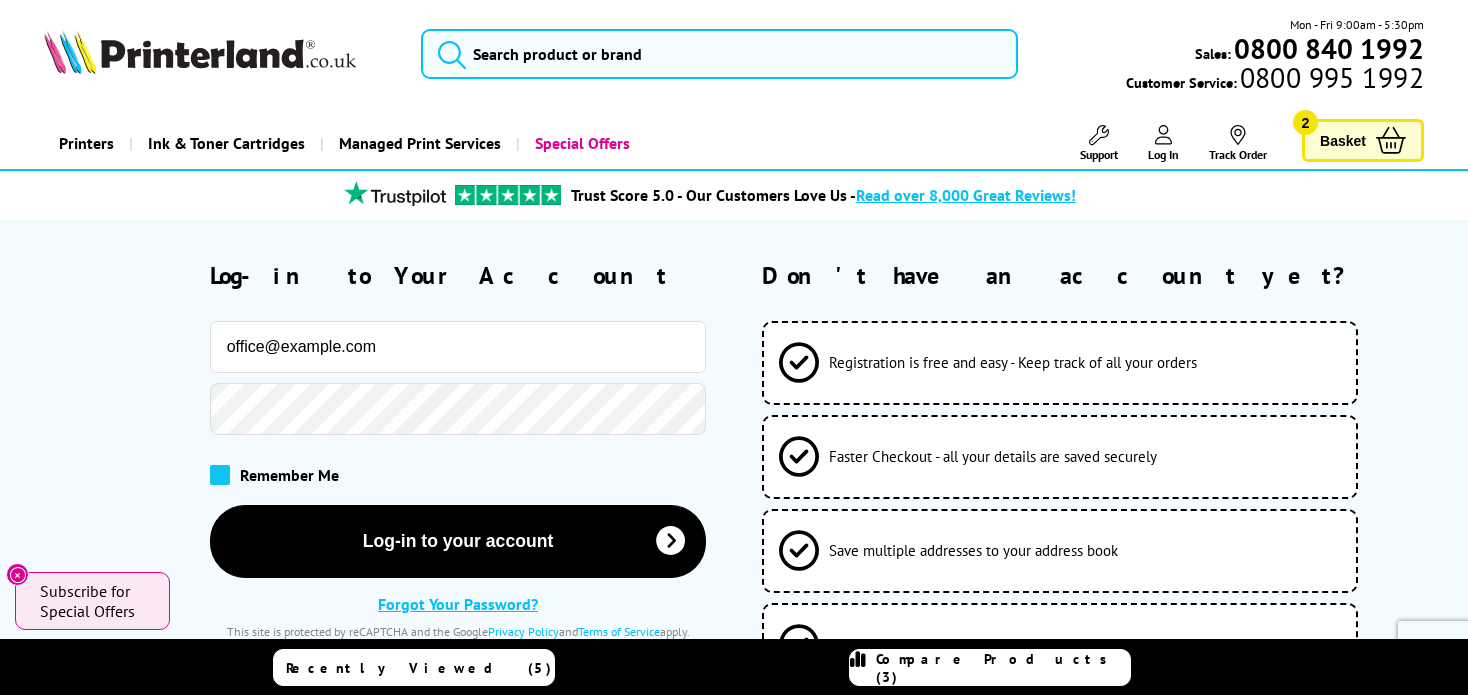click at bounding box center [220, 475] 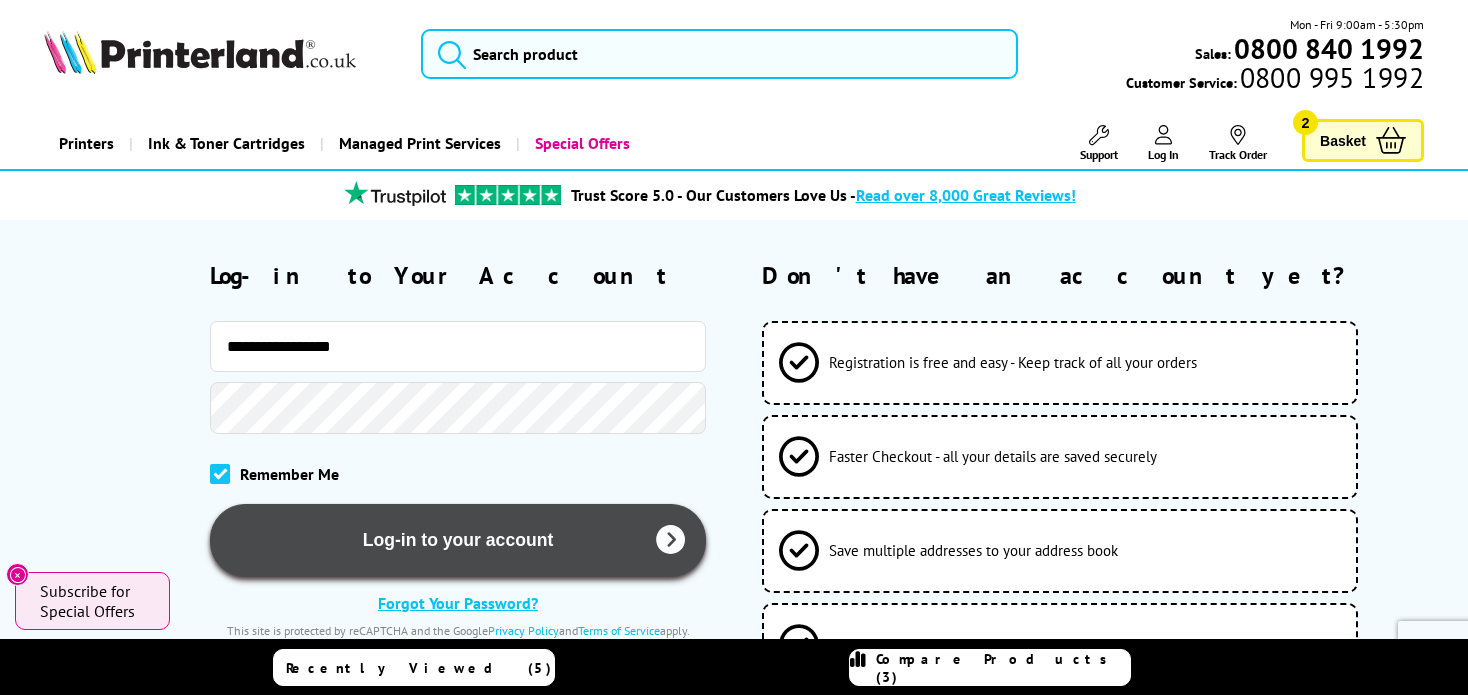 click on "Log-in to your account" at bounding box center (458, 540) 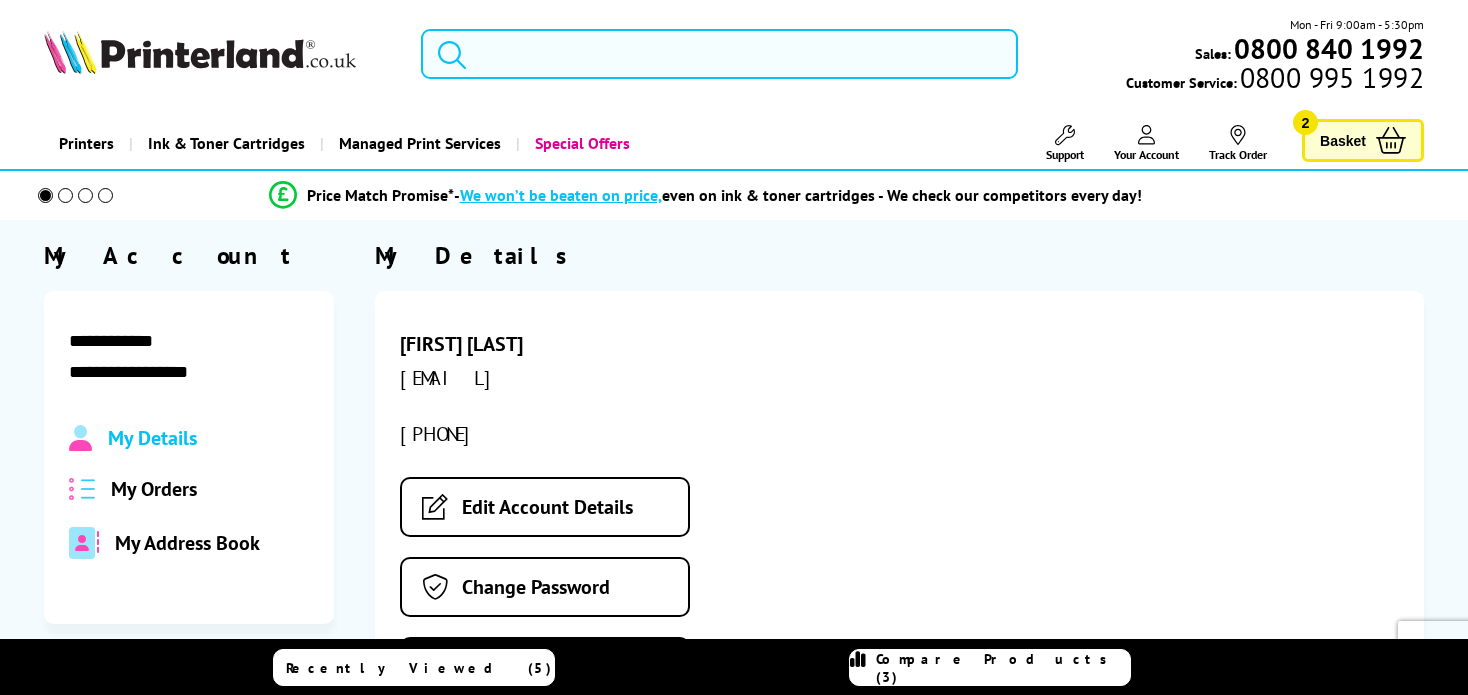 scroll, scrollTop: 0, scrollLeft: 0, axis: both 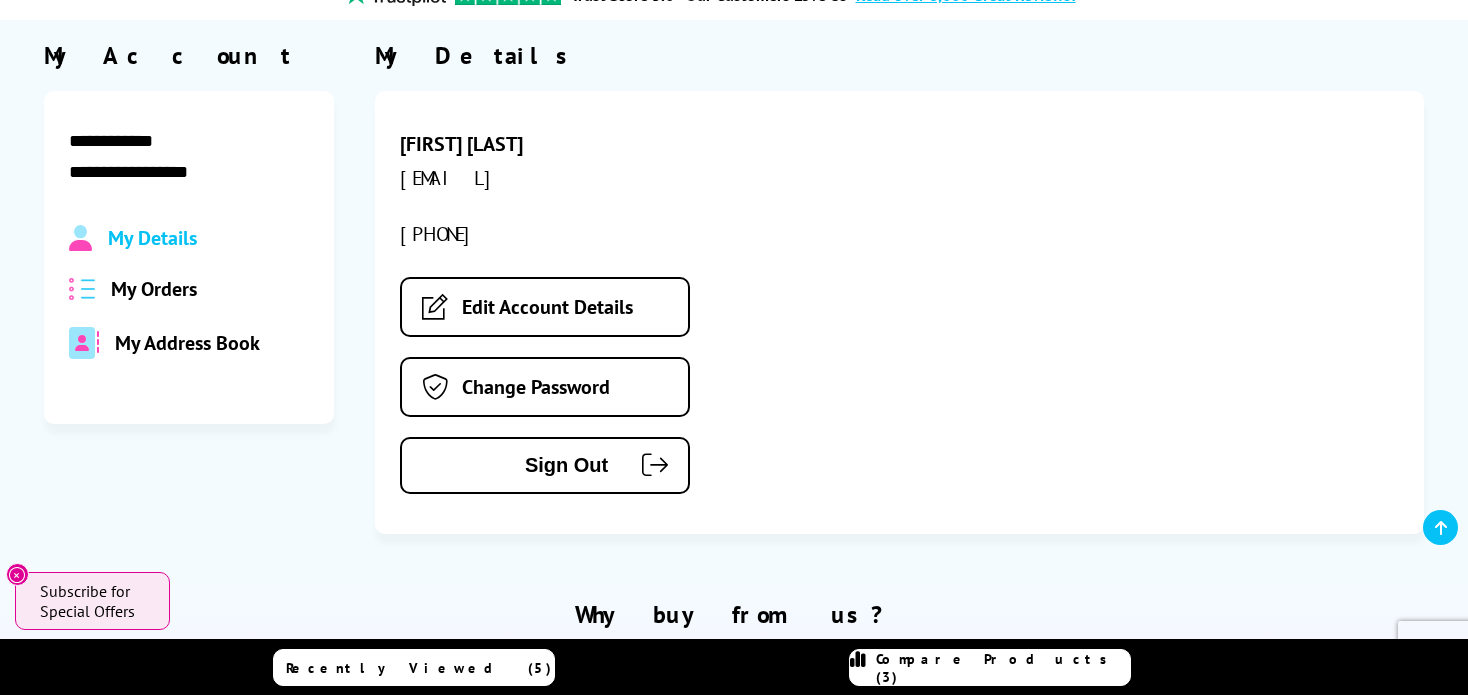 click on "My Orders" at bounding box center [154, 289] 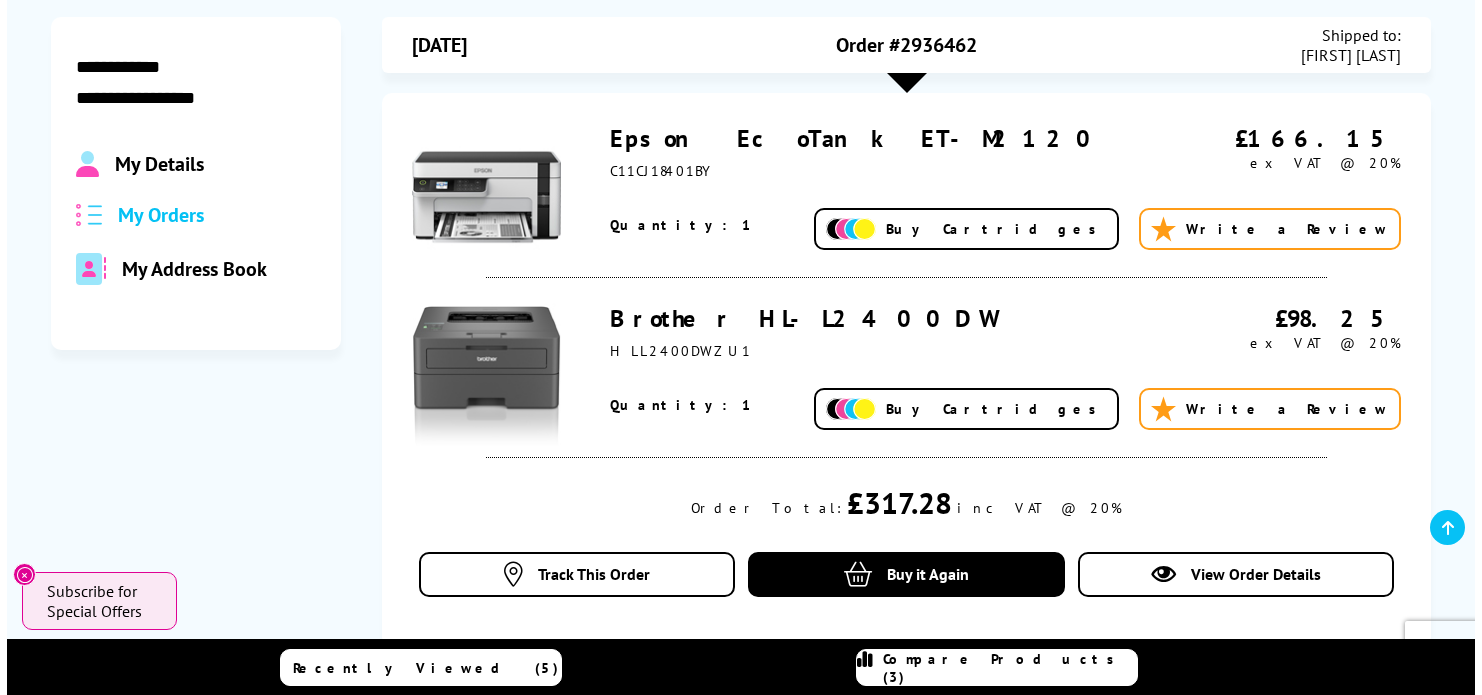 scroll, scrollTop: 300, scrollLeft: 0, axis: vertical 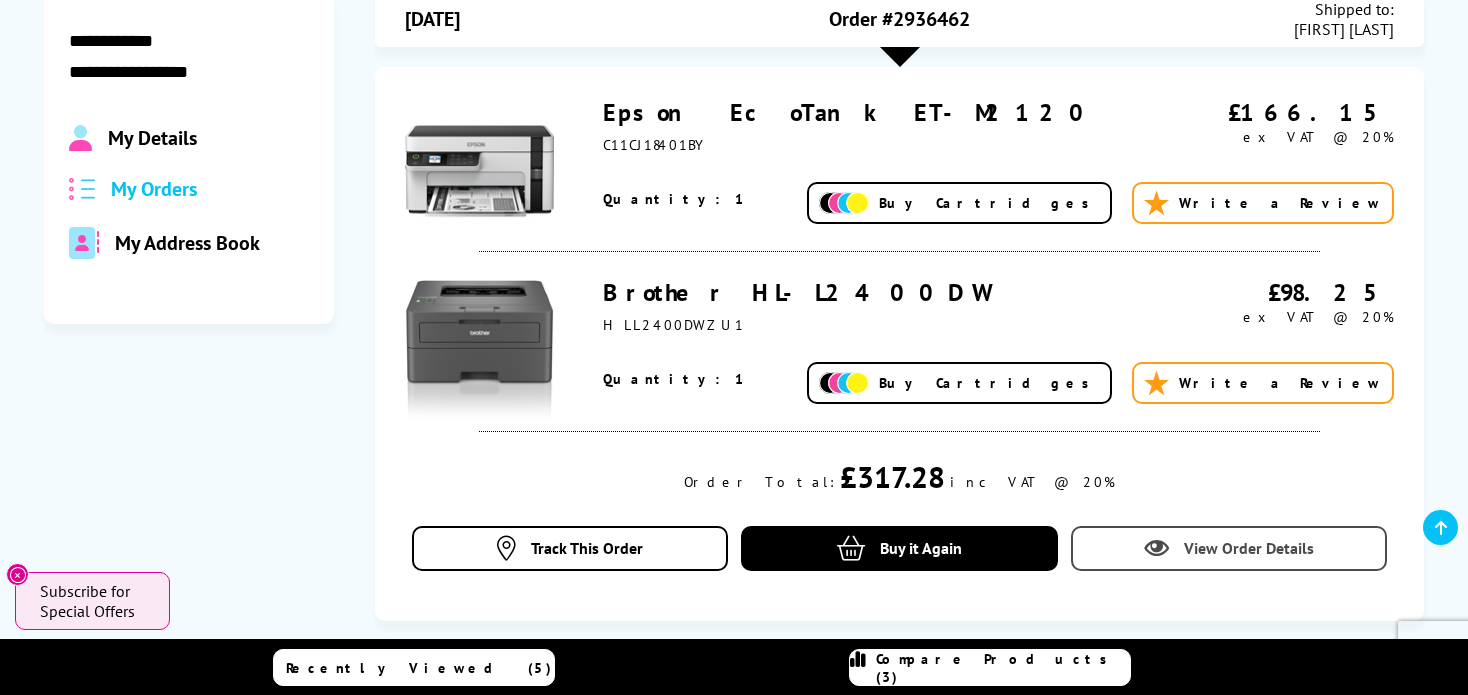 click on "View Order Details" at bounding box center (1249, 548) 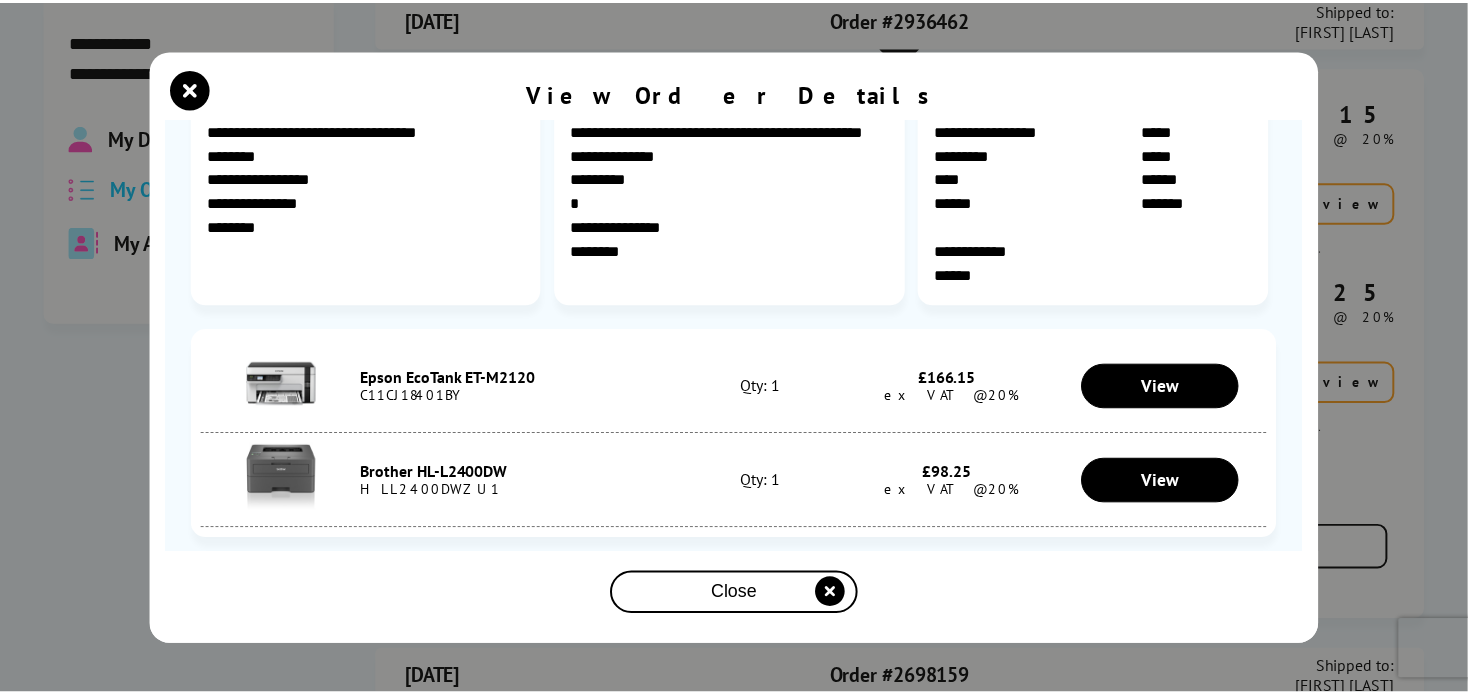 scroll, scrollTop: 0, scrollLeft: 0, axis: both 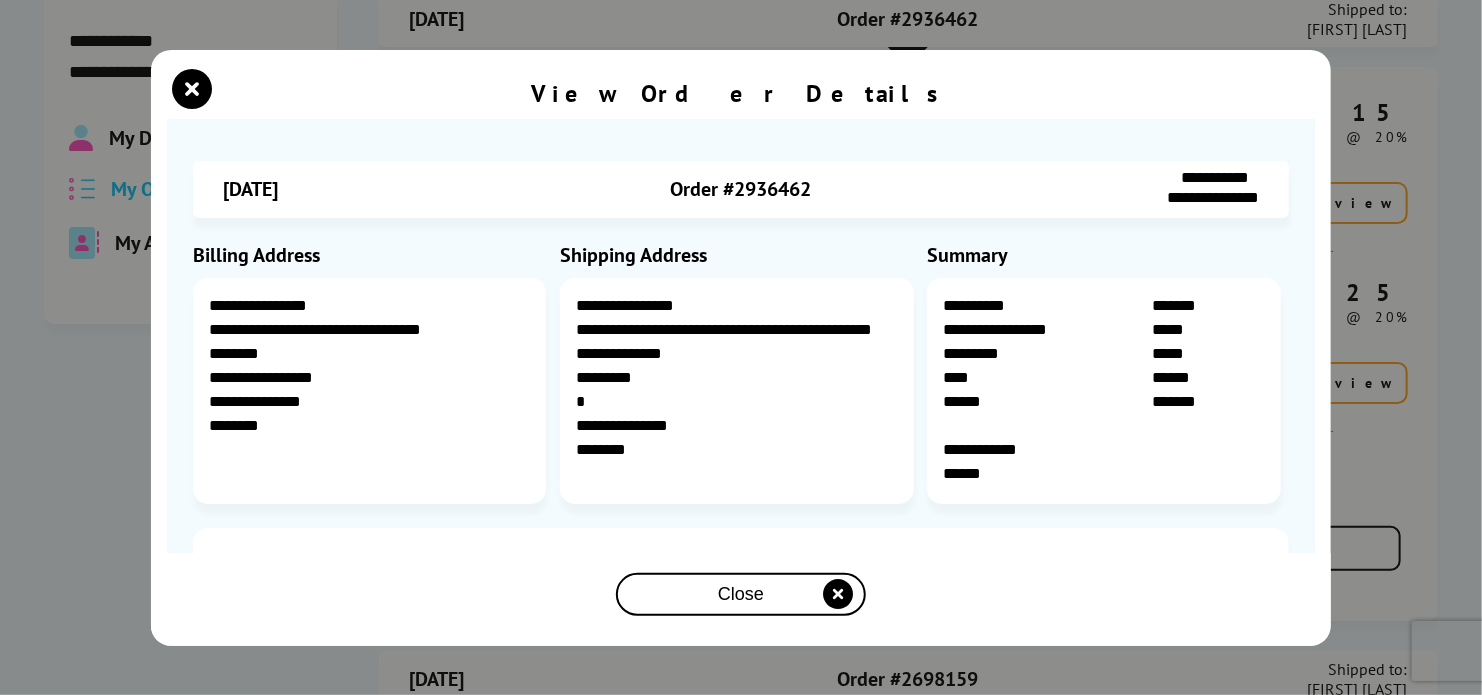 click at bounding box center (838, 594) 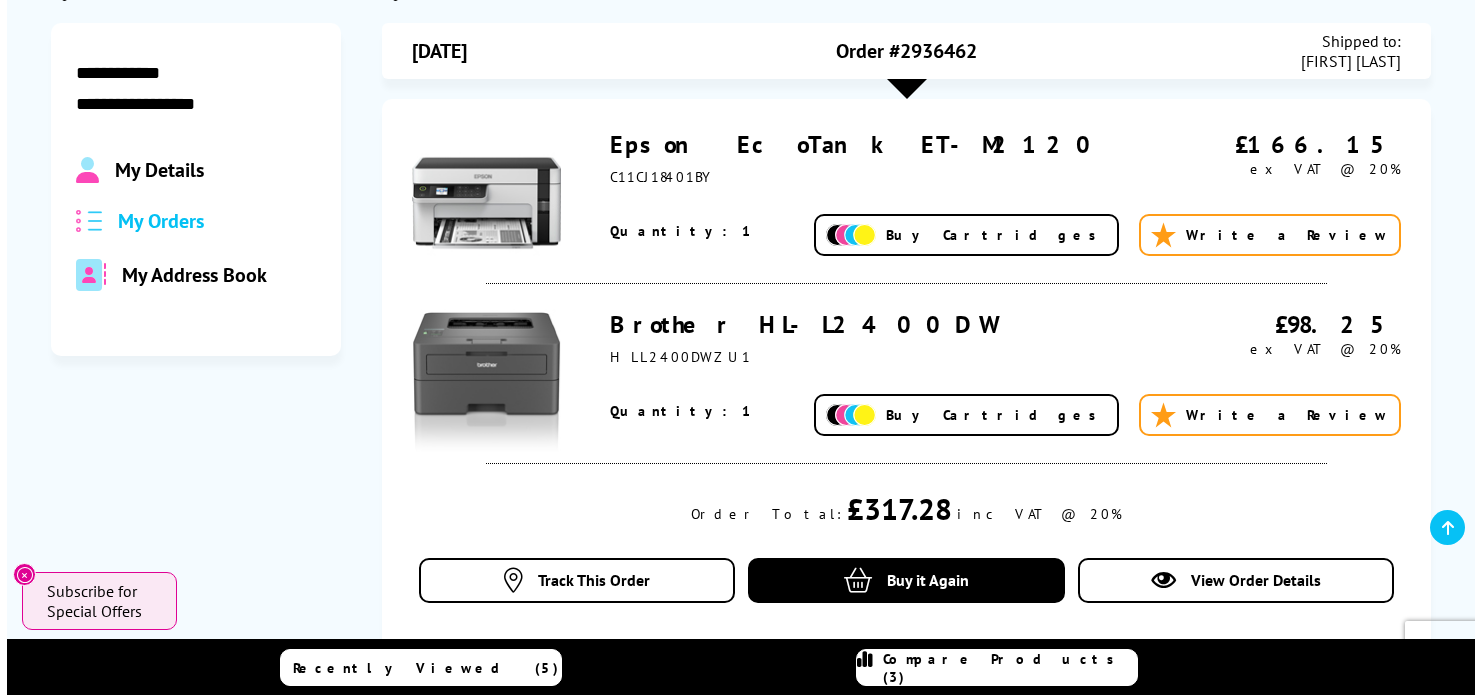 scroll, scrollTop: 400, scrollLeft: 0, axis: vertical 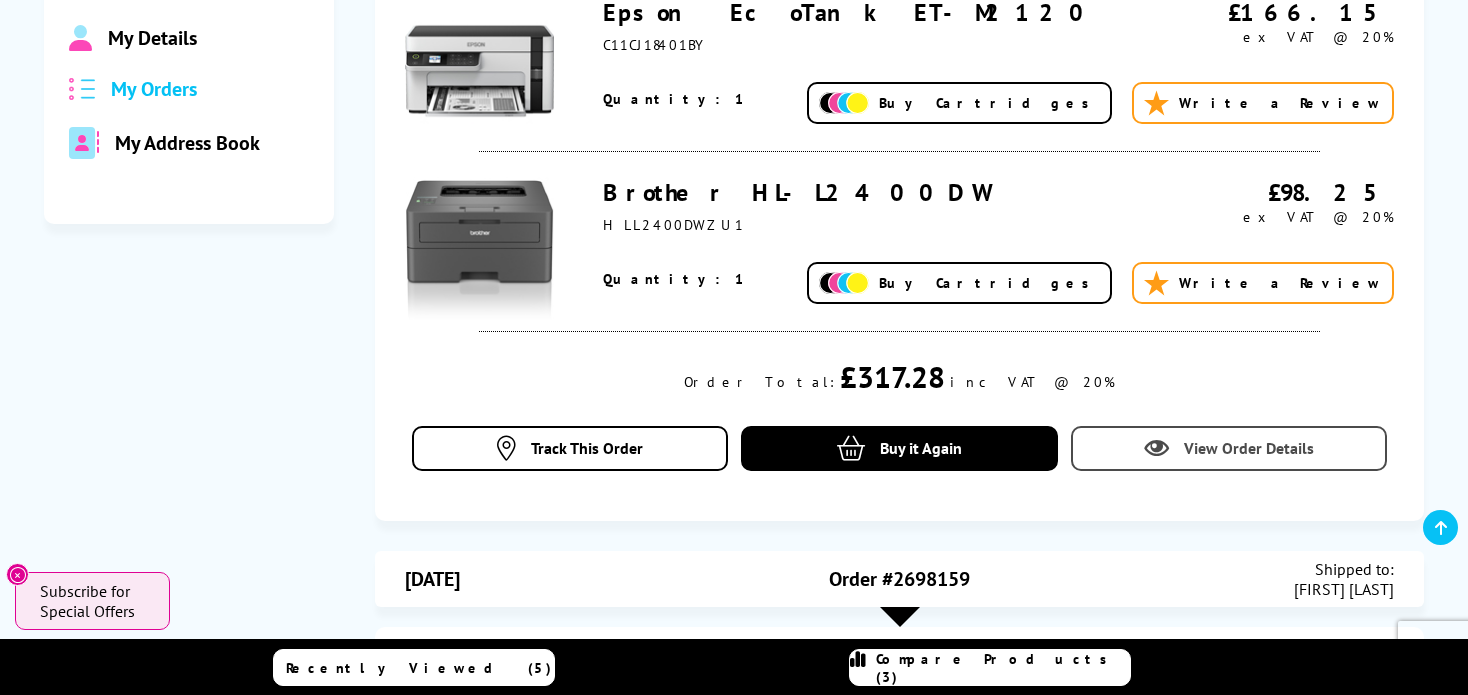 click on "View Order Details" at bounding box center (1249, 448) 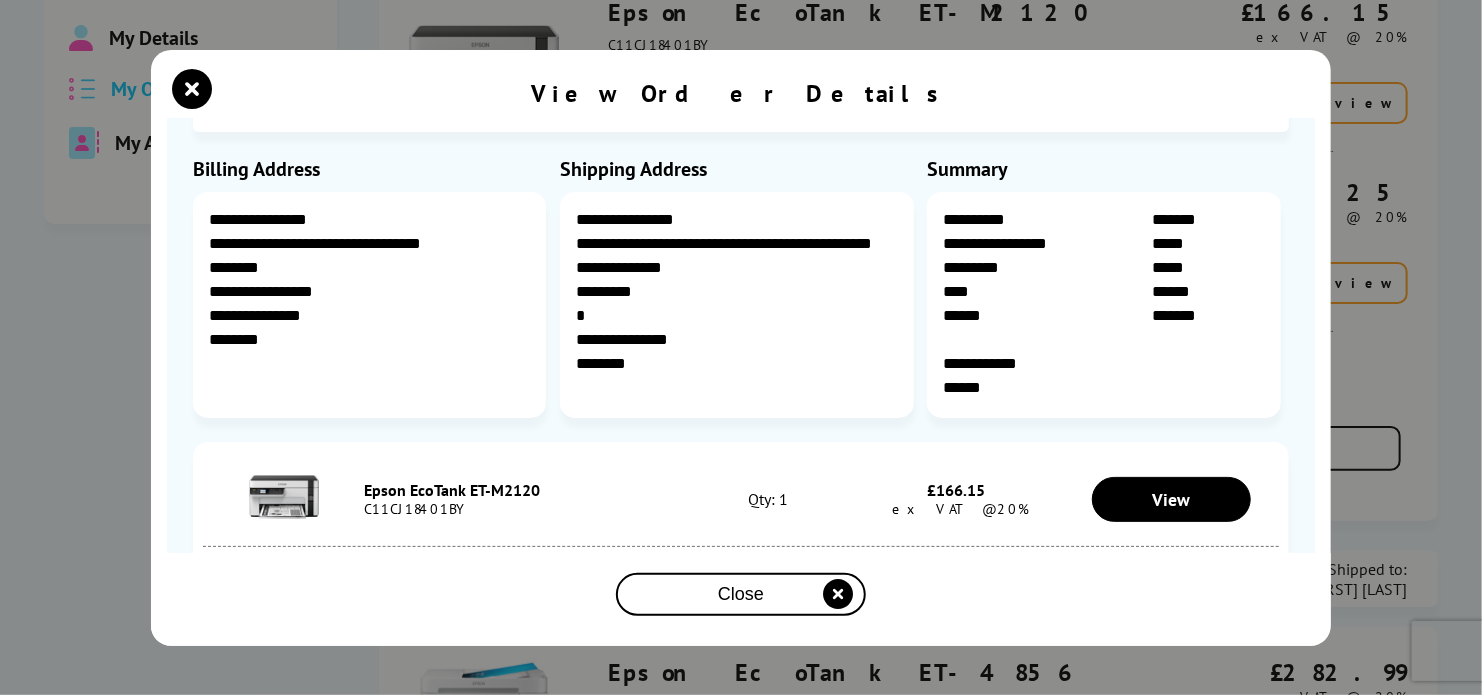 scroll, scrollTop: 0, scrollLeft: 0, axis: both 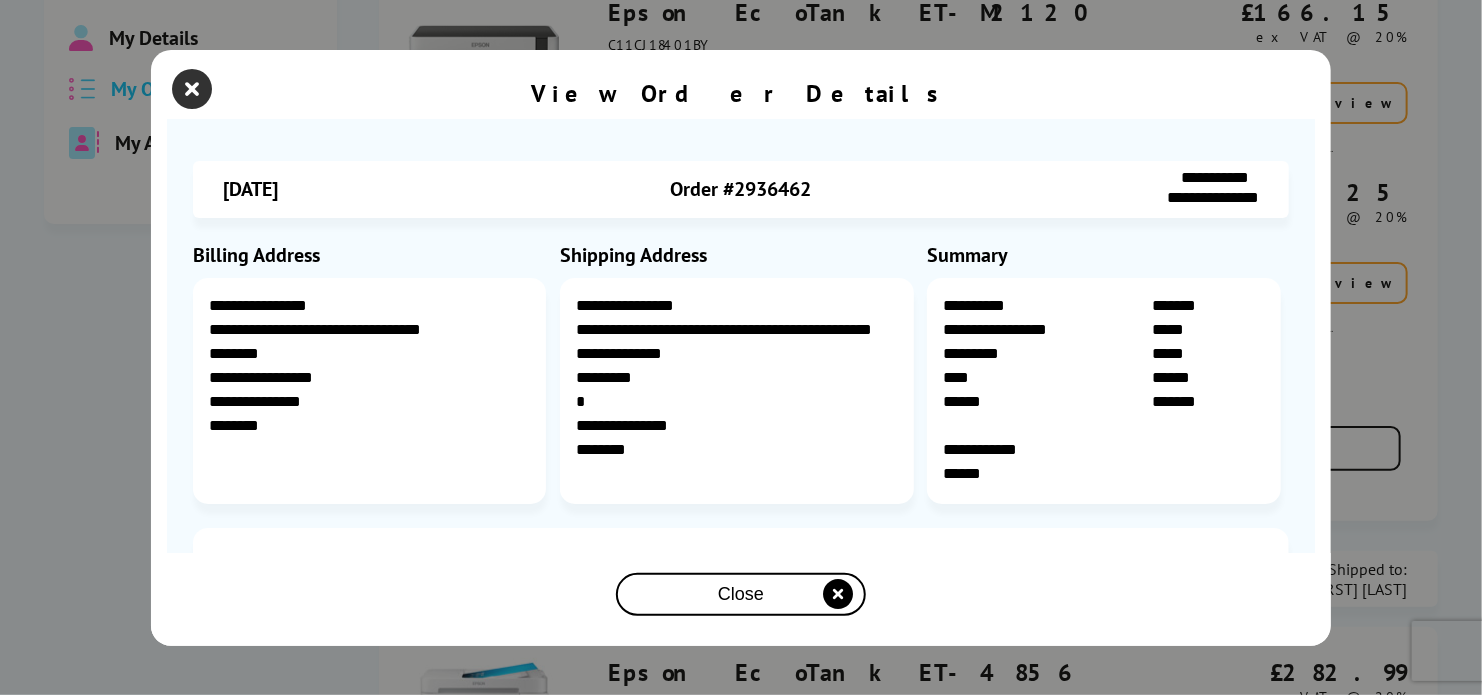 click at bounding box center [192, 89] 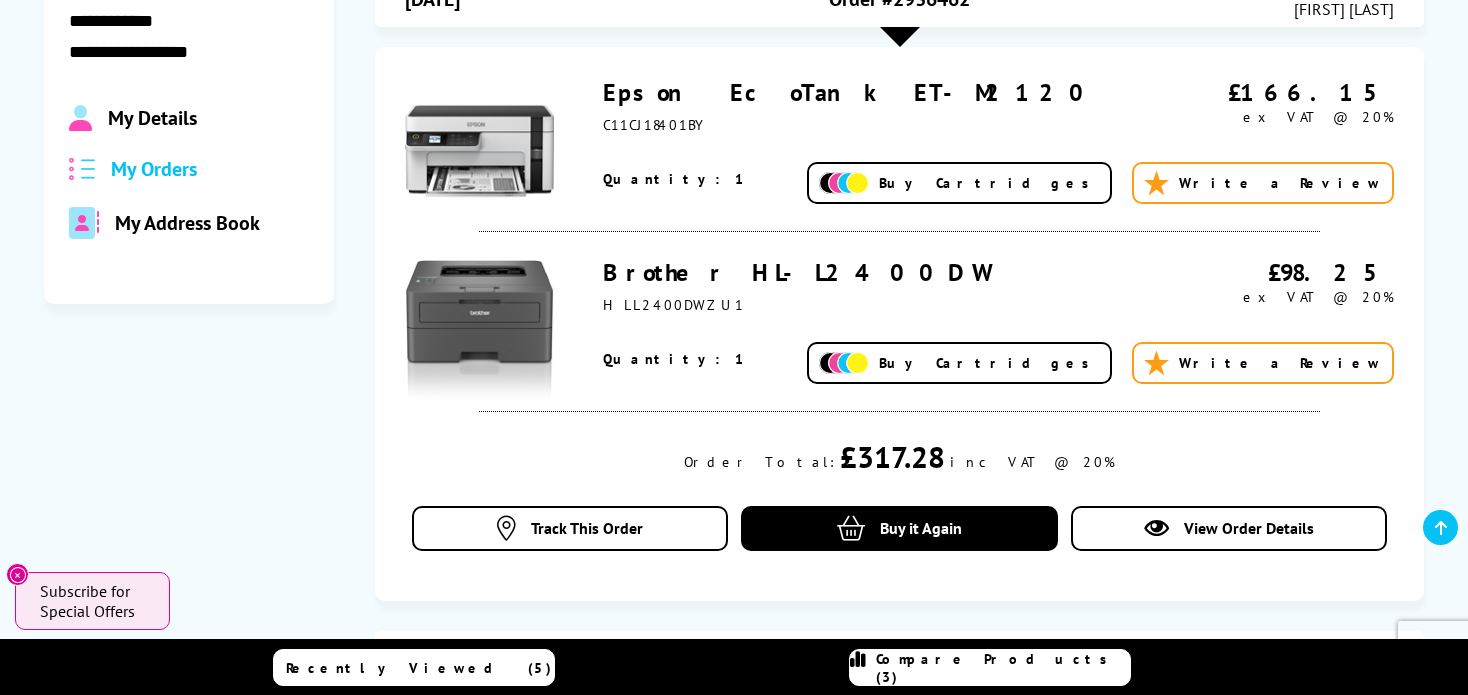 scroll, scrollTop: 100, scrollLeft: 0, axis: vertical 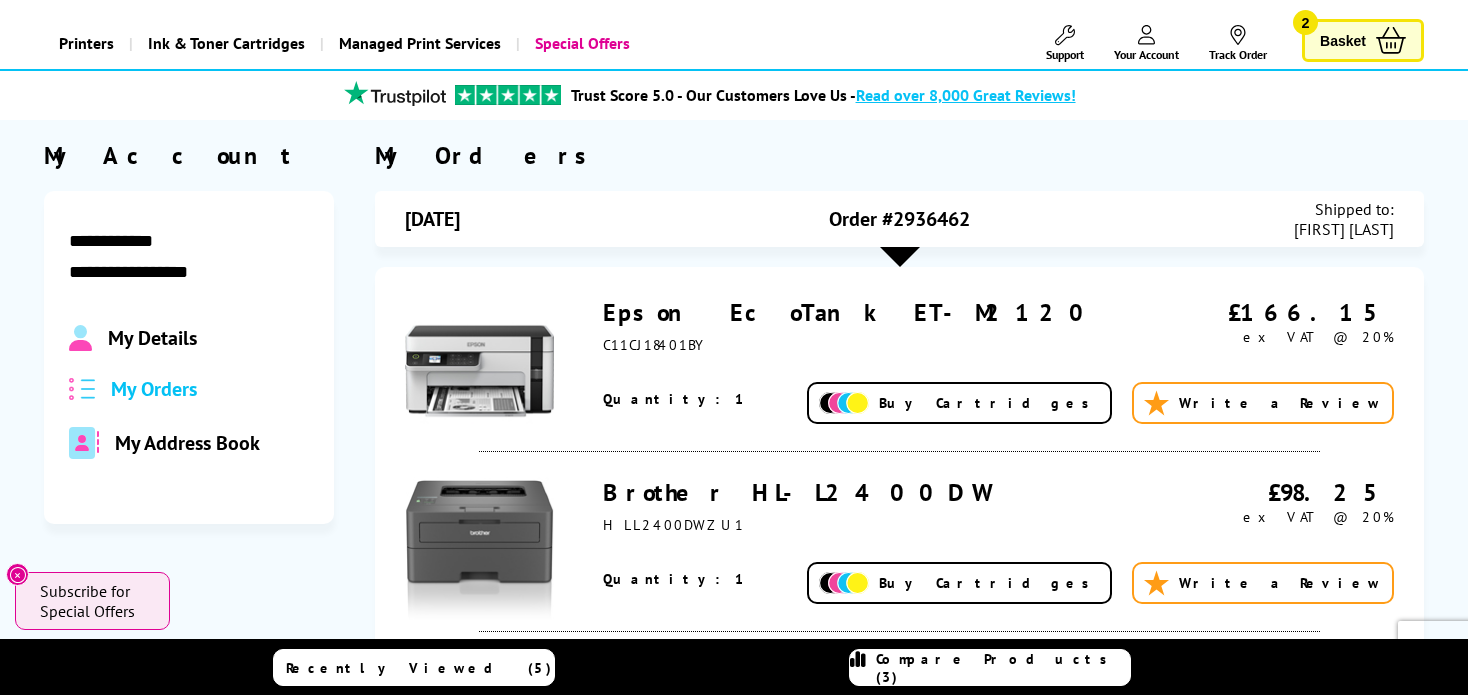 drag, startPoint x: 831, startPoint y: 224, endPoint x: 976, endPoint y: 230, distance: 145.12408 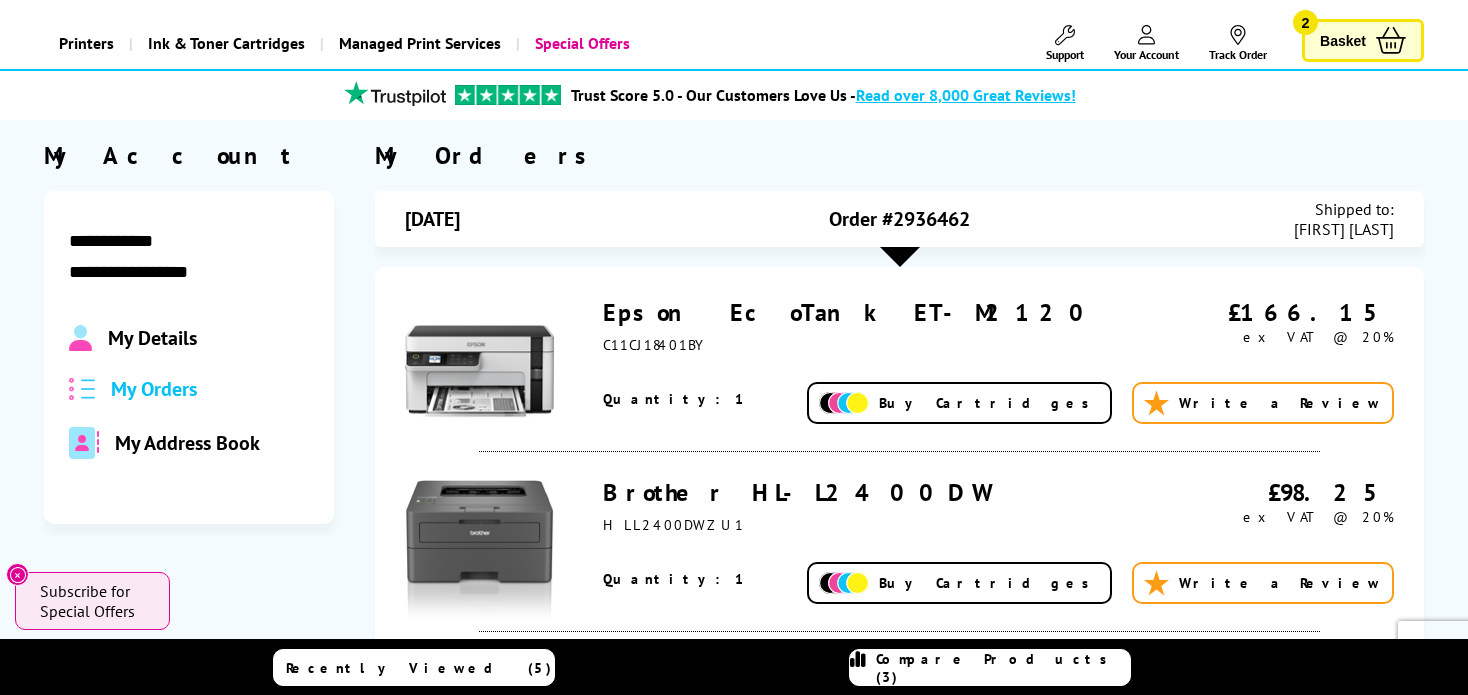 copy on "Order #2936462" 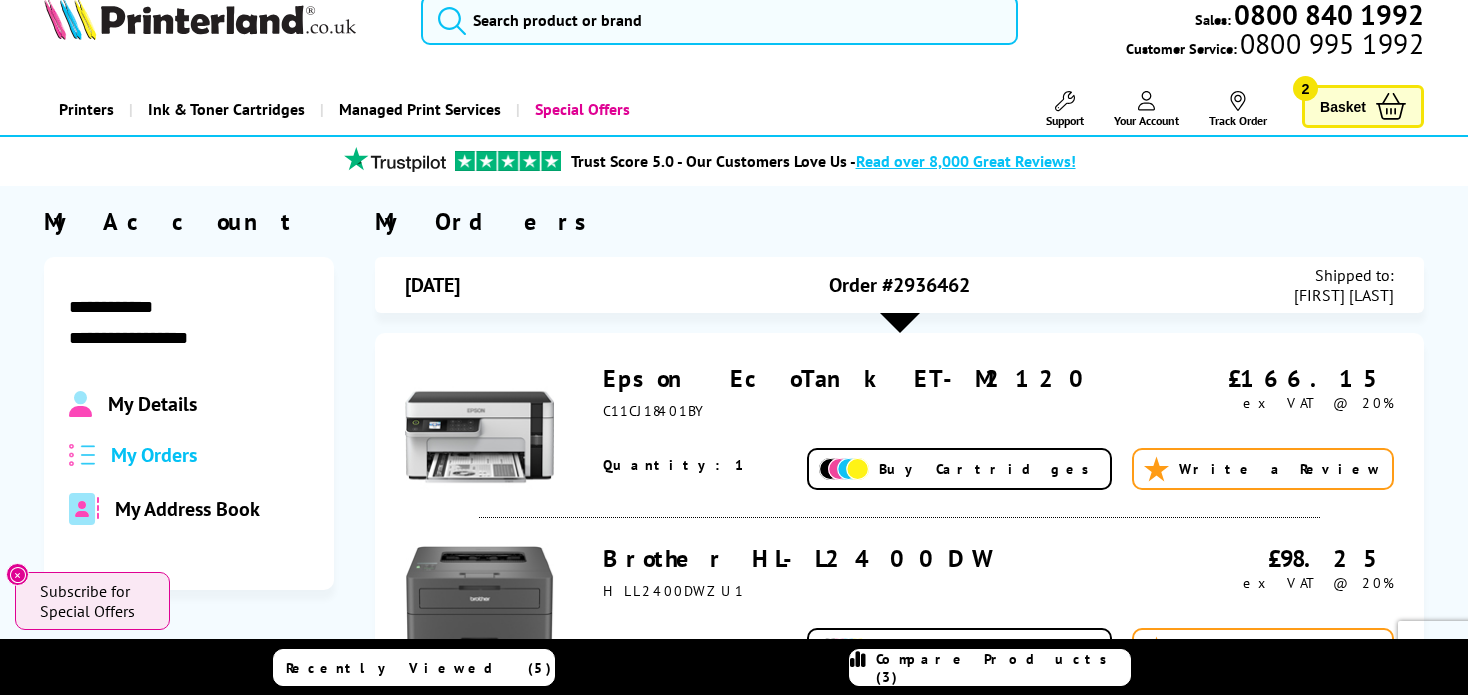 scroll, scrollTop: 0, scrollLeft: 0, axis: both 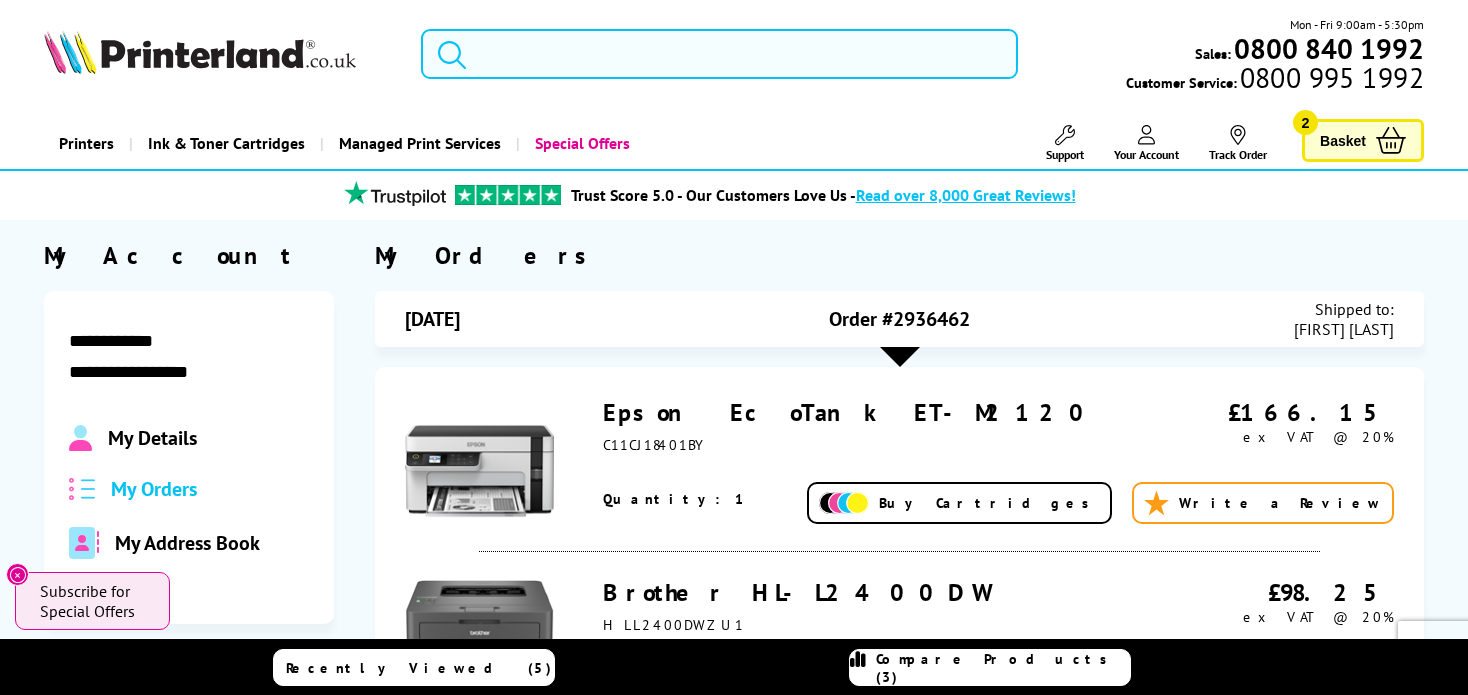click at bounding box center [719, 54] 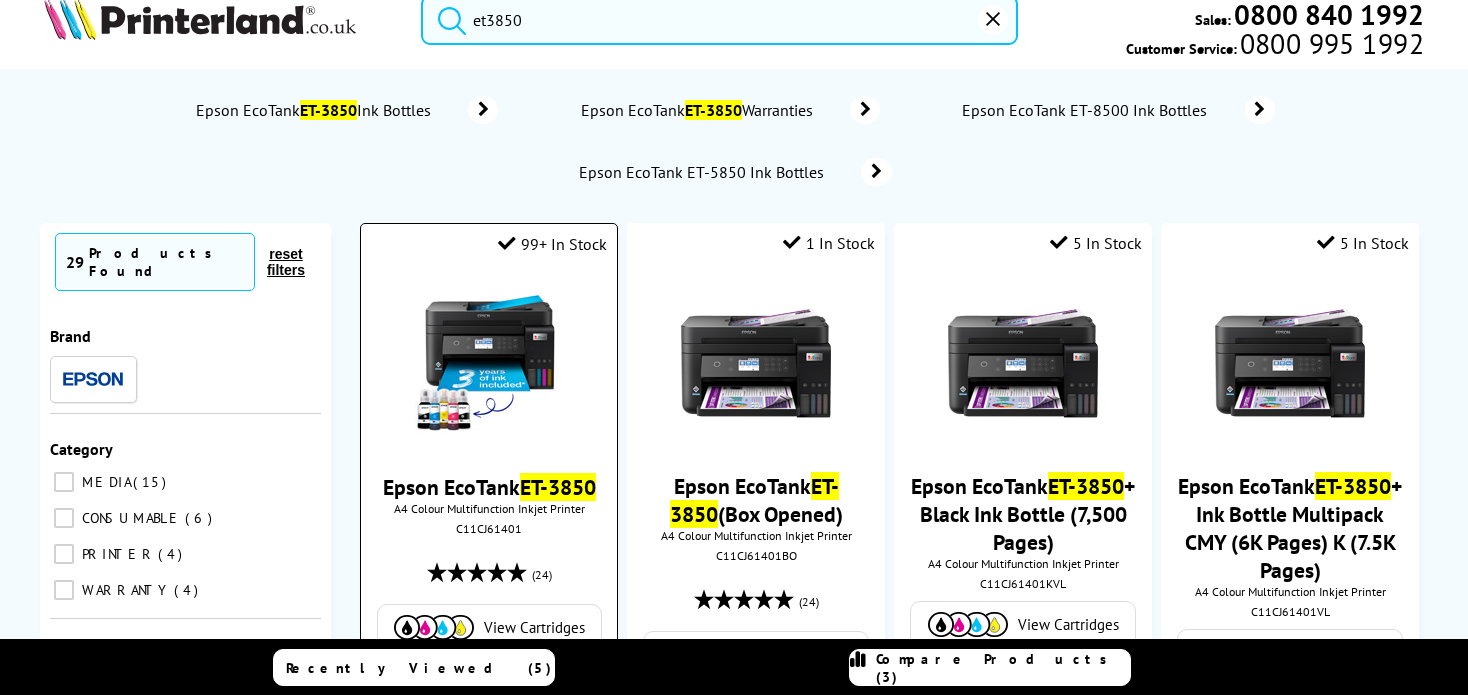 scroll, scrollTop: 0, scrollLeft: 0, axis: both 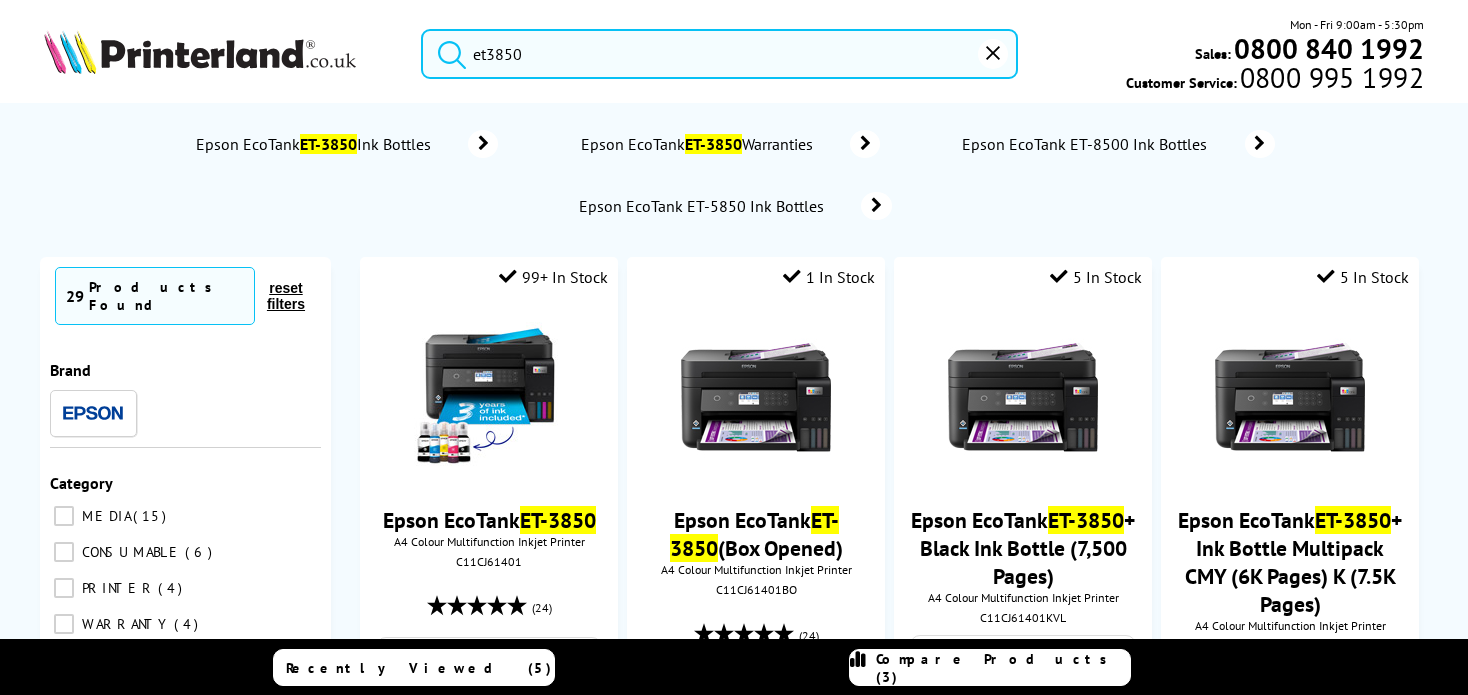 type on "et3850" 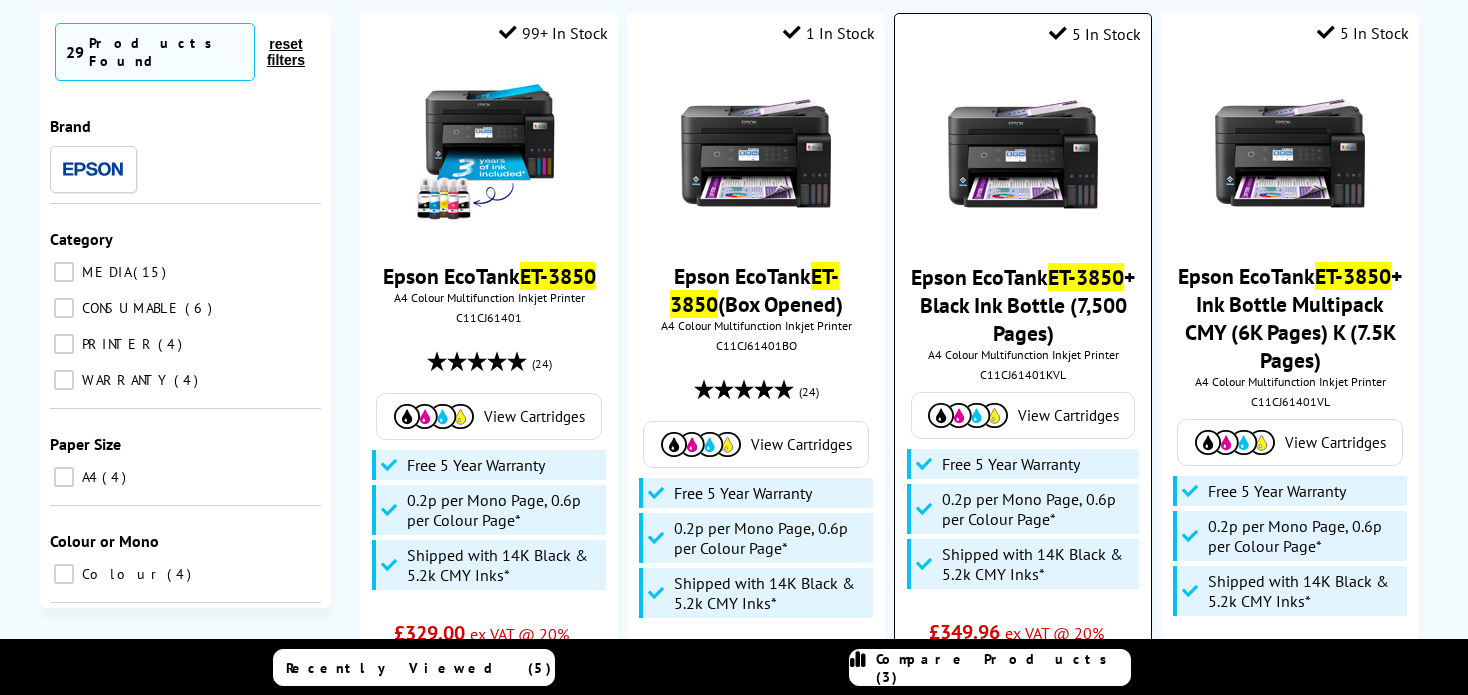 scroll, scrollTop: 0, scrollLeft: 0, axis: both 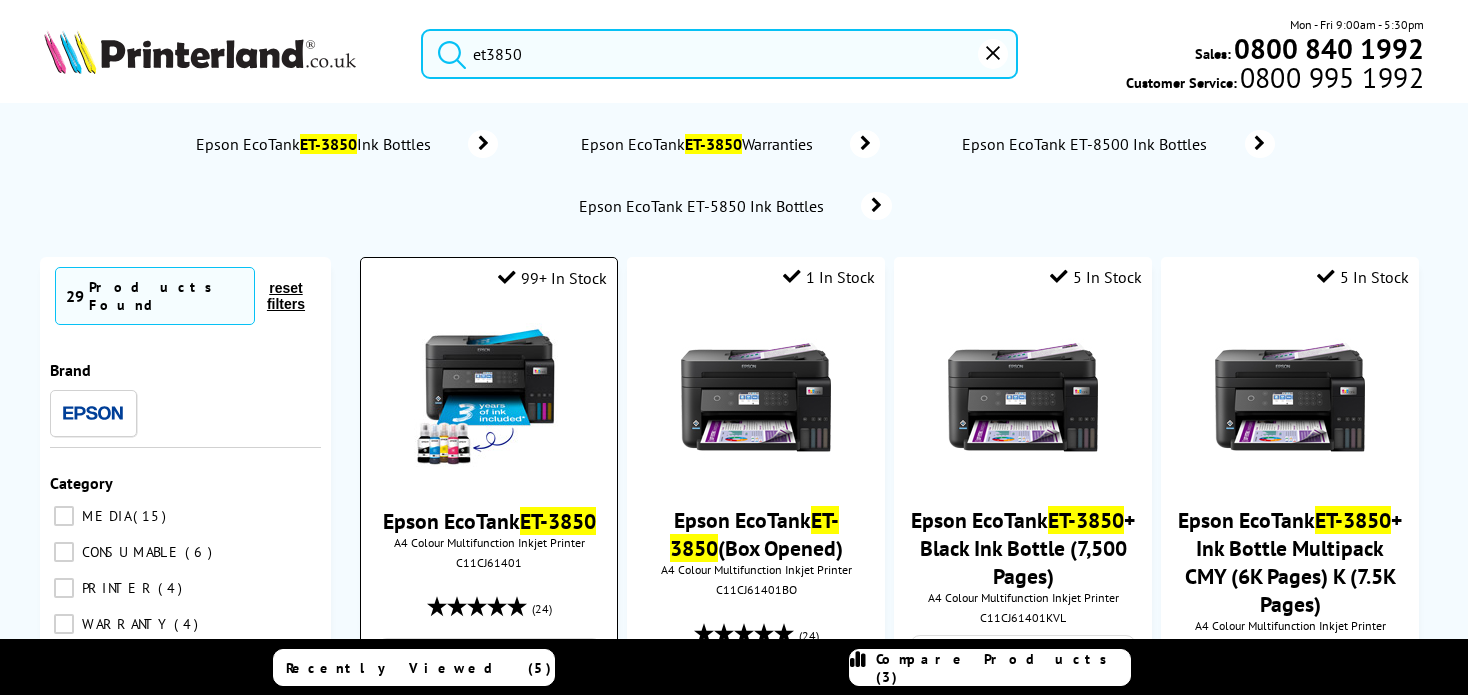 click on "Epson EcoTank  ET-3850" at bounding box center (489, 521) 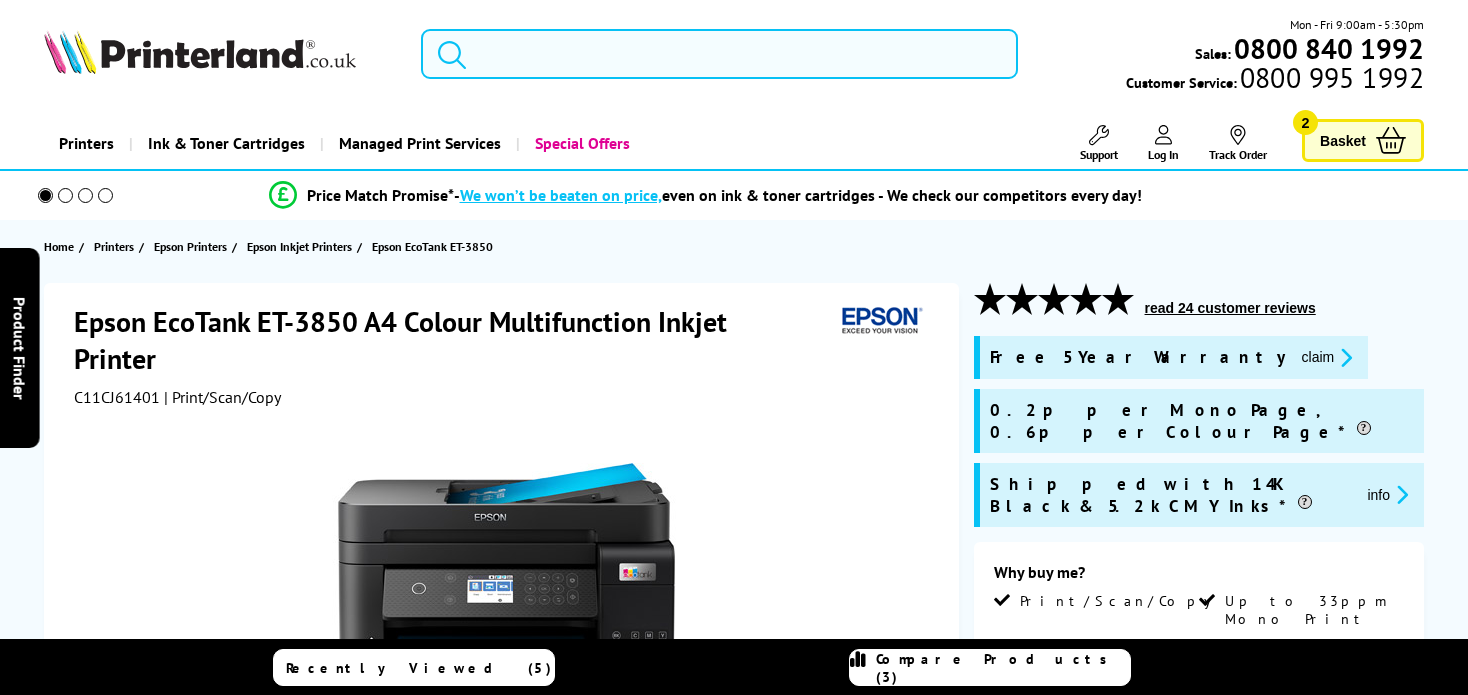 scroll, scrollTop: 0, scrollLeft: 0, axis: both 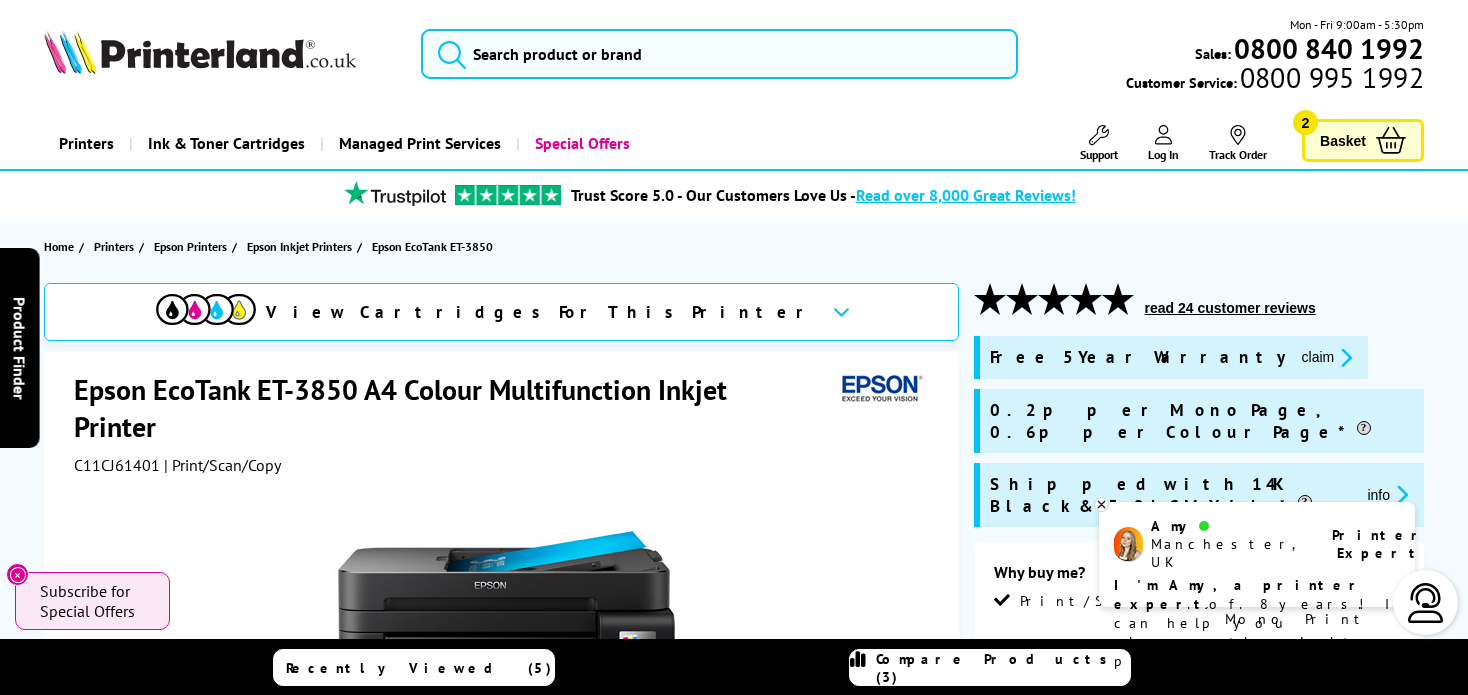 click on "Basket" at bounding box center [1343, 140] 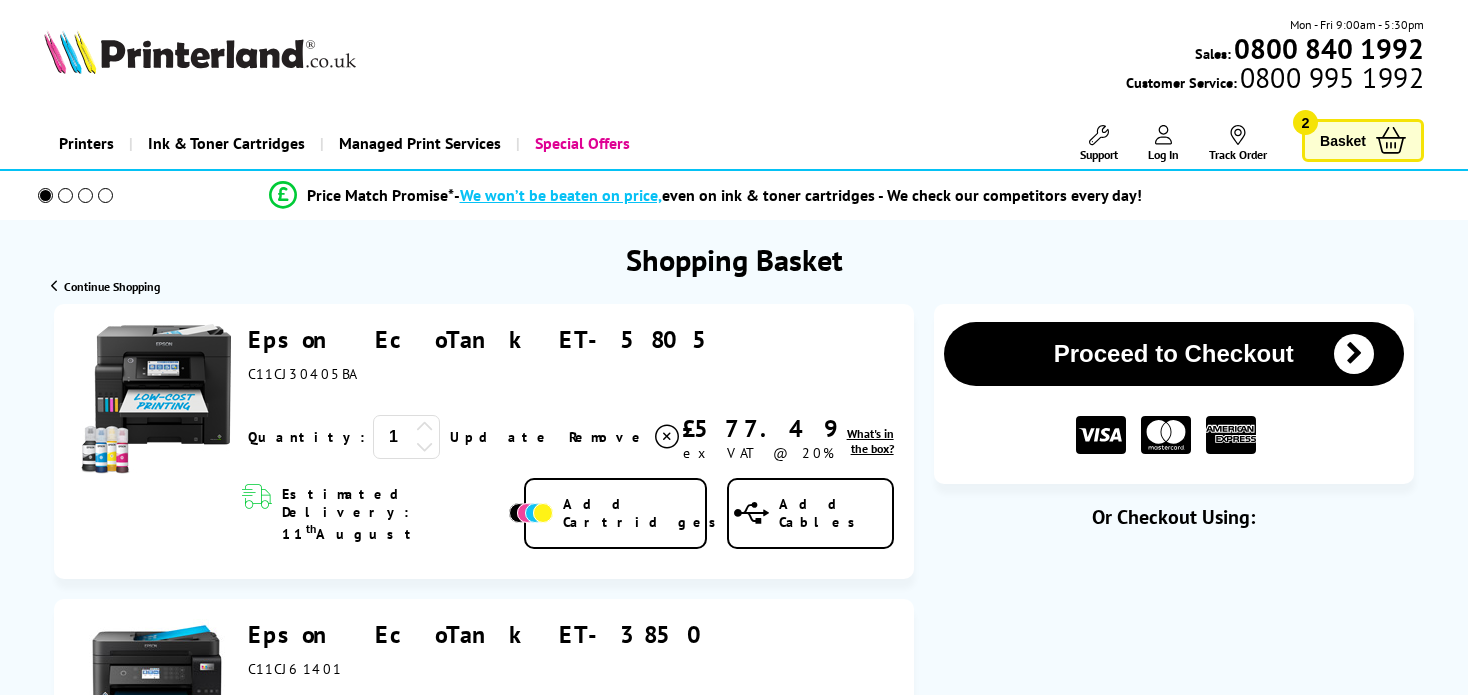 scroll, scrollTop: 0, scrollLeft: 0, axis: both 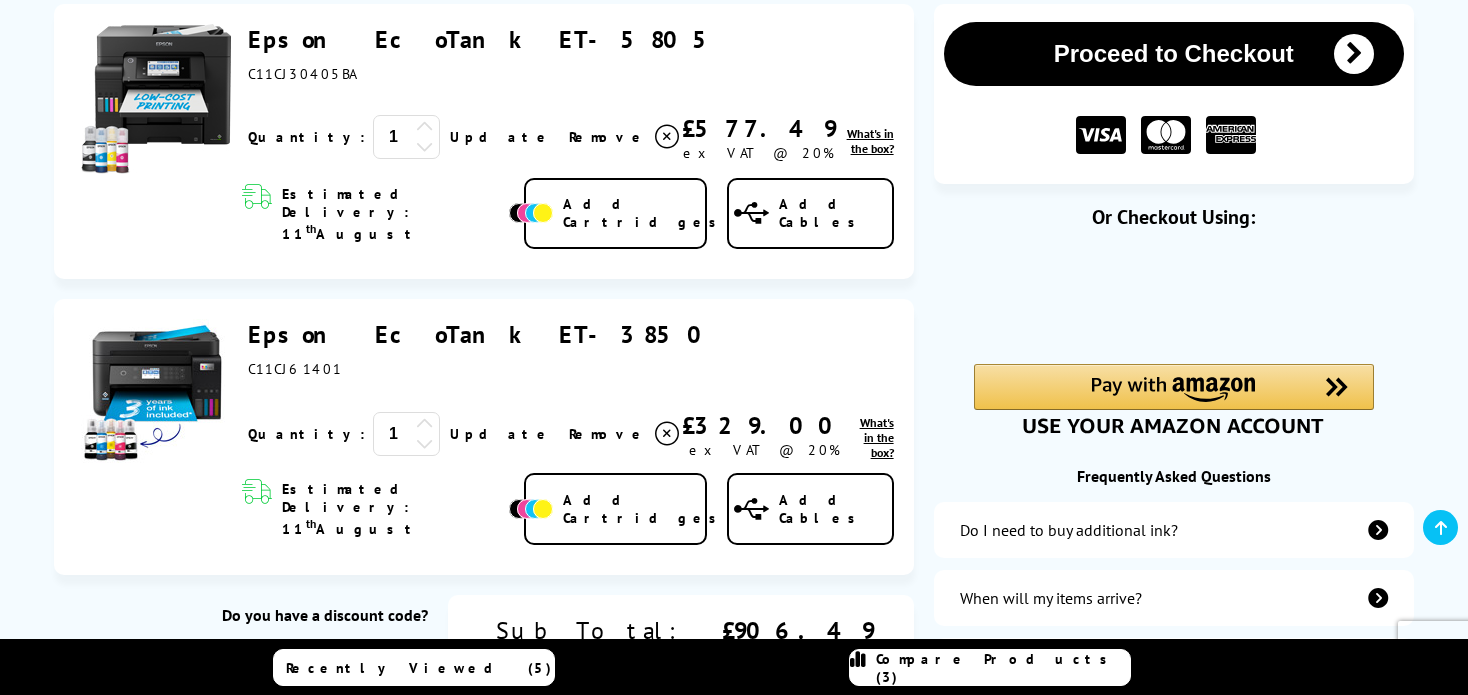 click at bounding box center [667, 137] 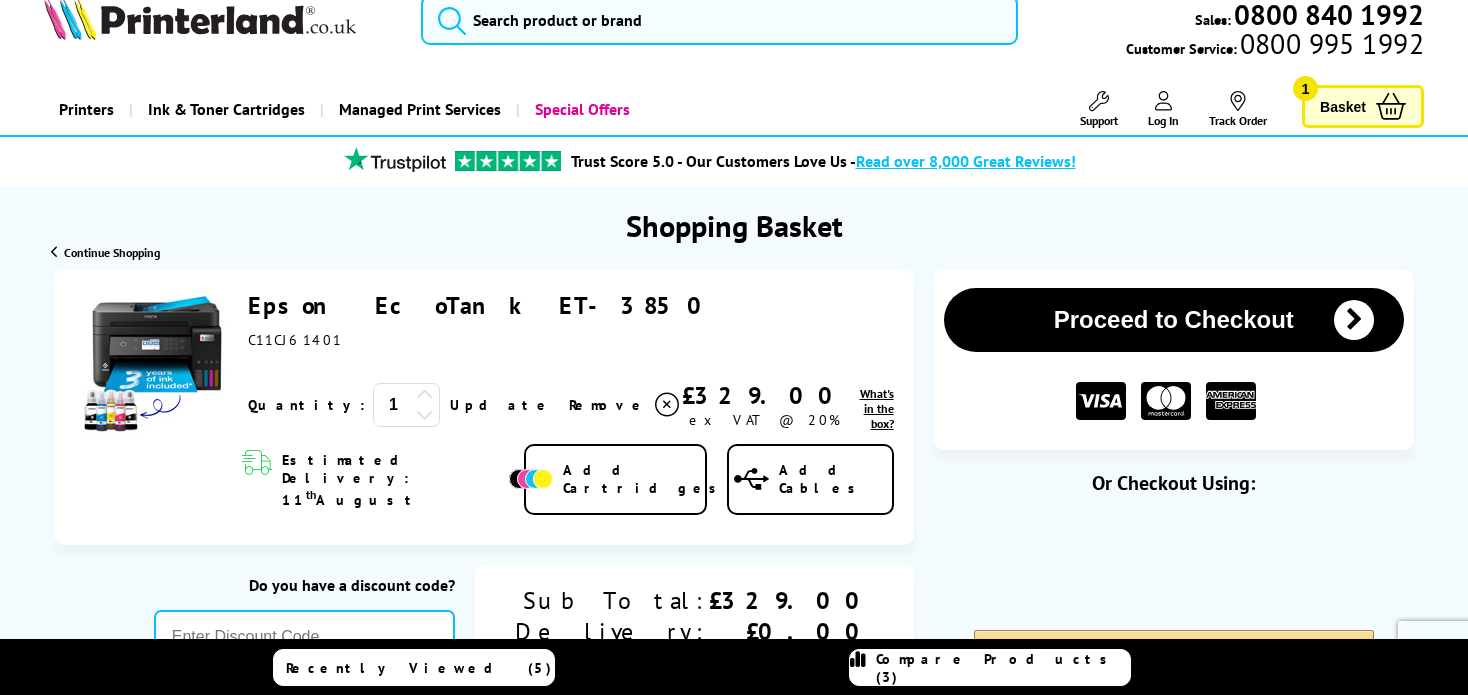 scroll, scrollTop: 0, scrollLeft: 0, axis: both 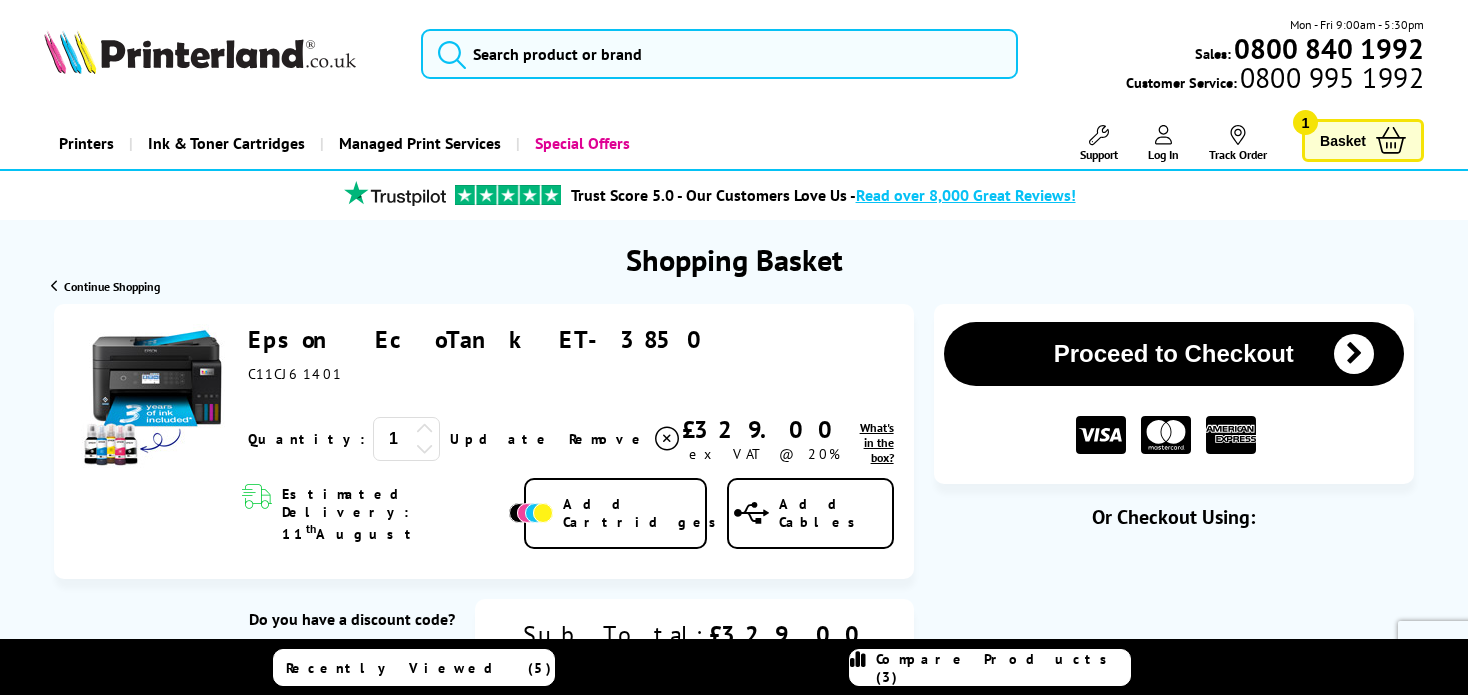 click 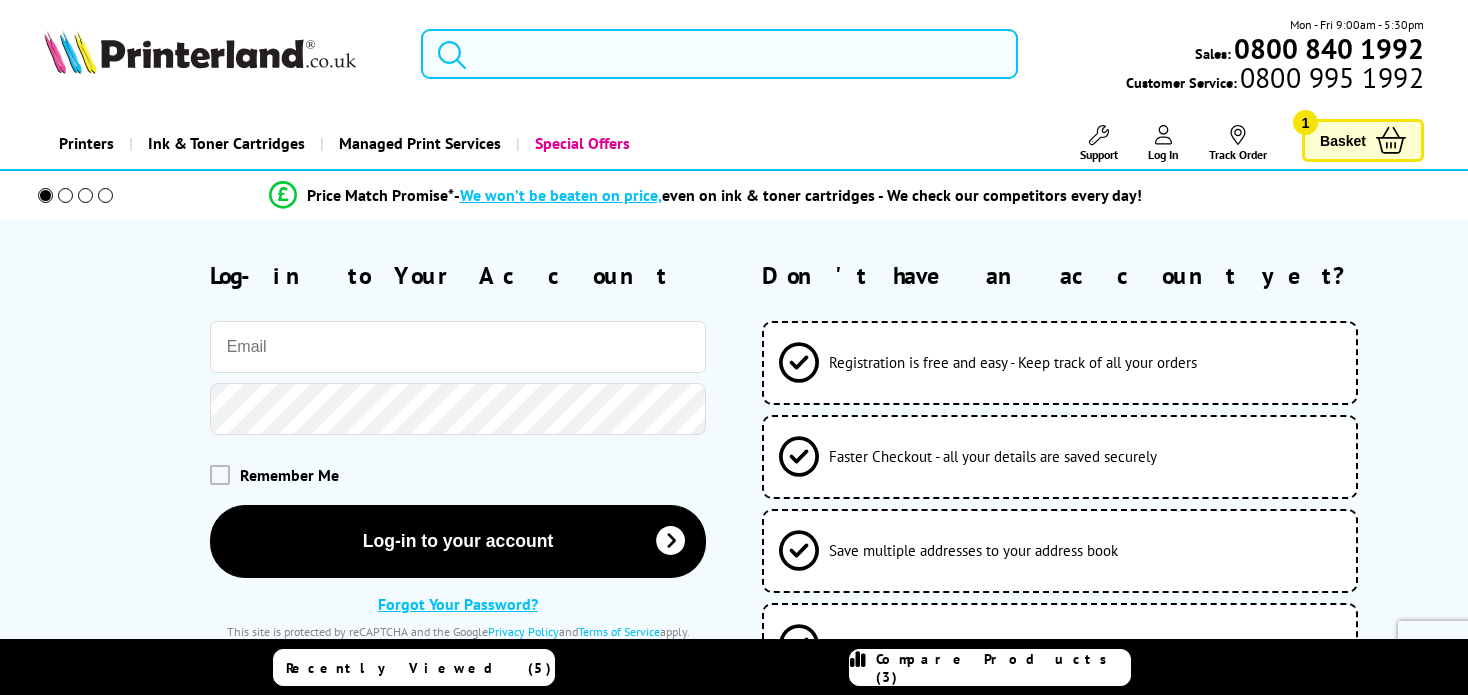 scroll, scrollTop: 0, scrollLeft: 0, axis: both 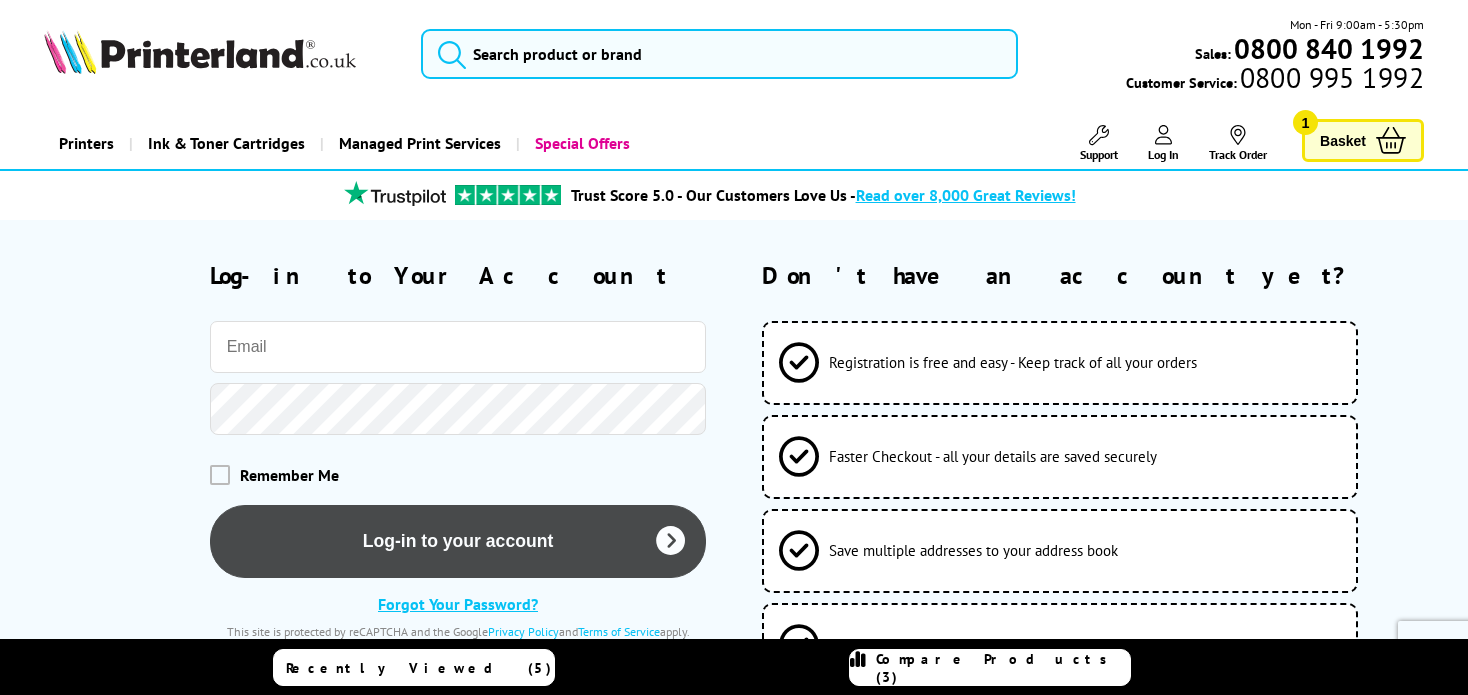 type on "office@iopl.co.uk" 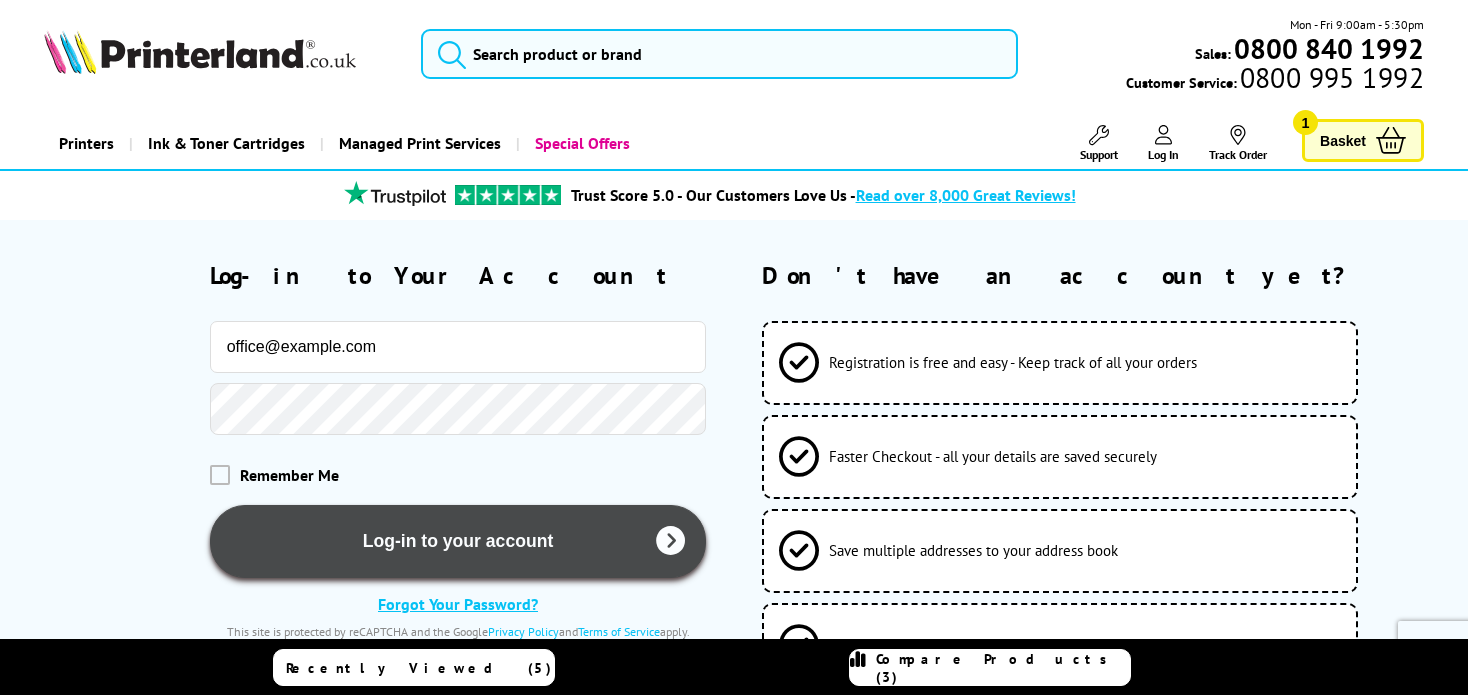 click on "Log-in to your account" at bounding box center (458, 541) 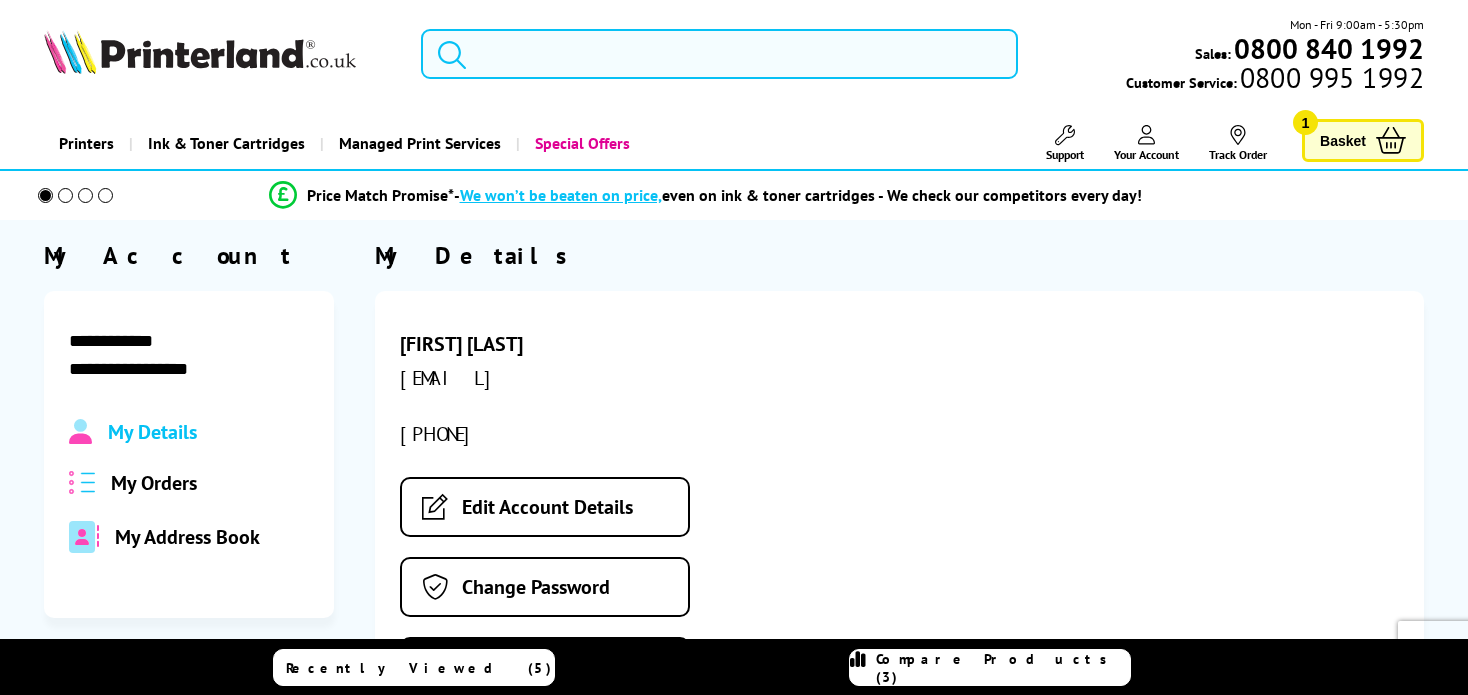 scroll, scrollTop: 0, scrollLeft: 0, axis: both 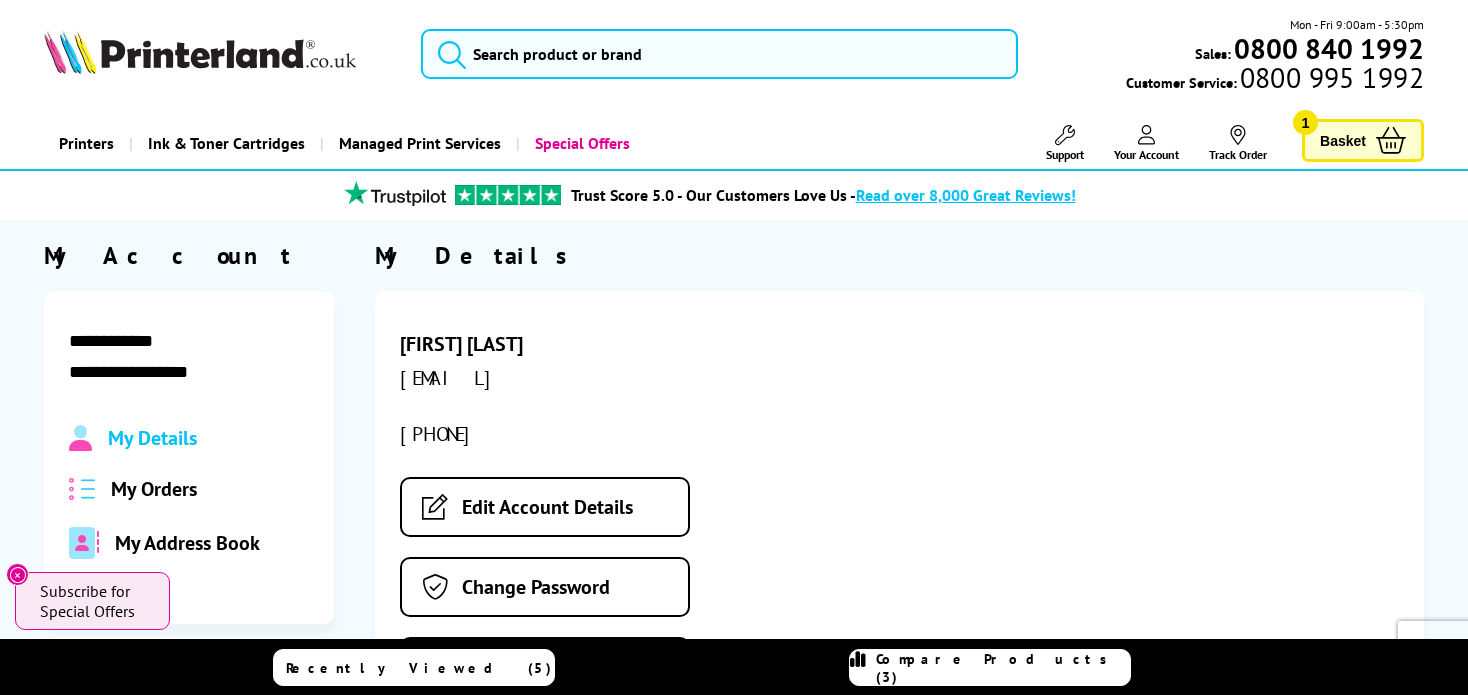 click on "My Orders" at bounding box center [154, 489] 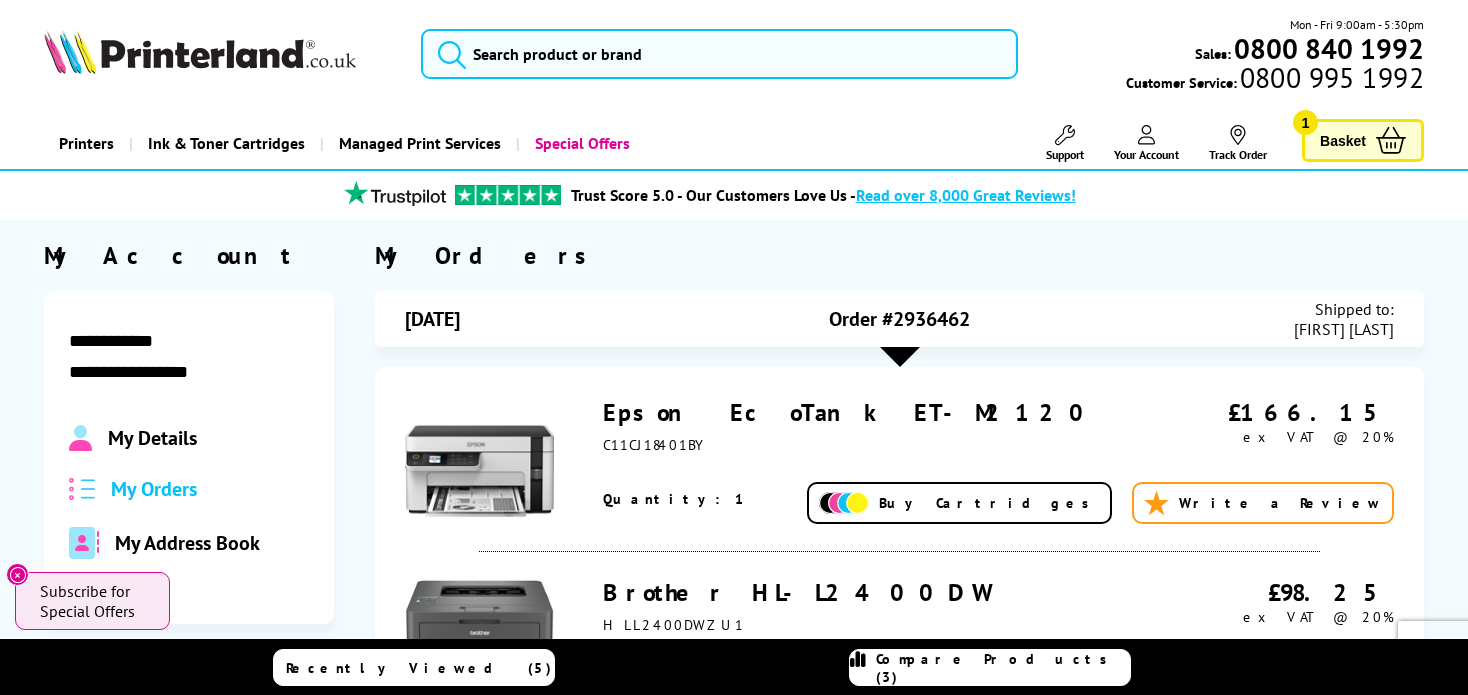 click on "Epson EcoTank ET-M2120" at bounding box center (850, 412) 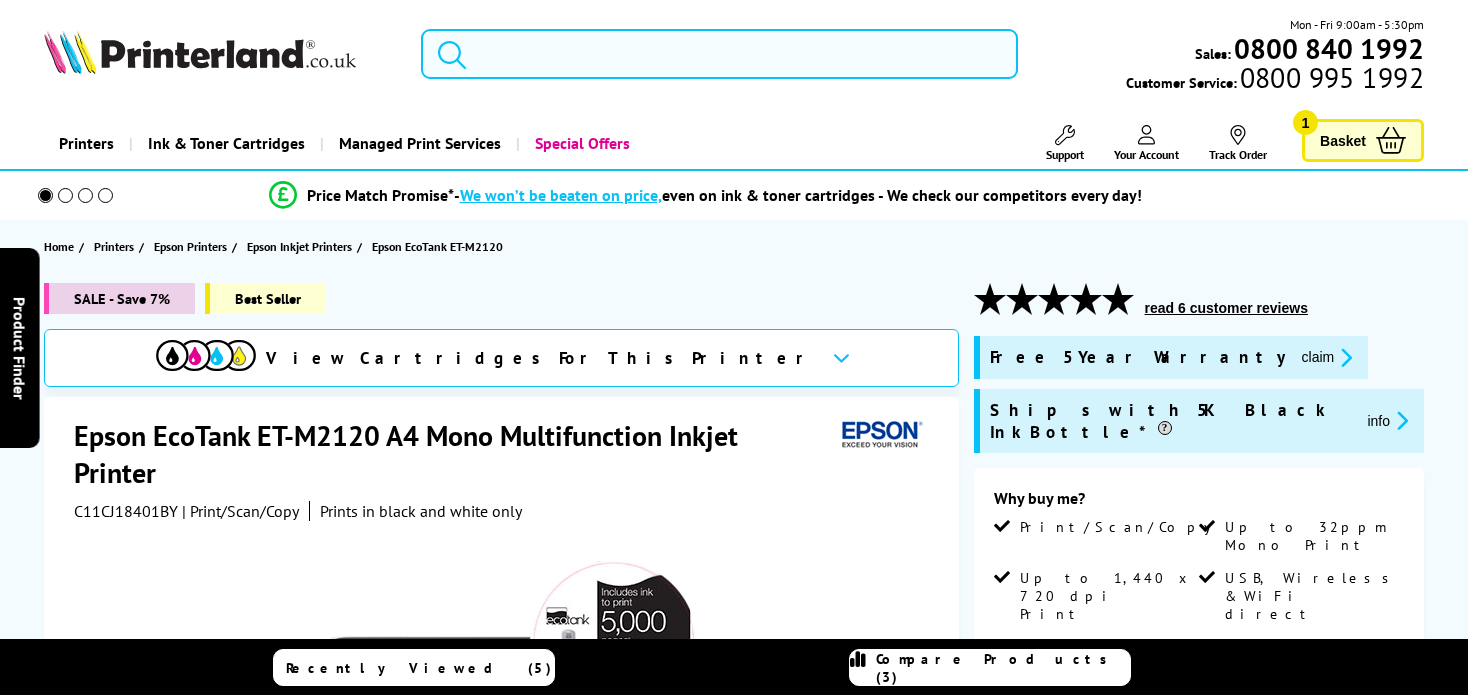 scroll, scrollTop: 0, scrollLeft: 0, axis: both 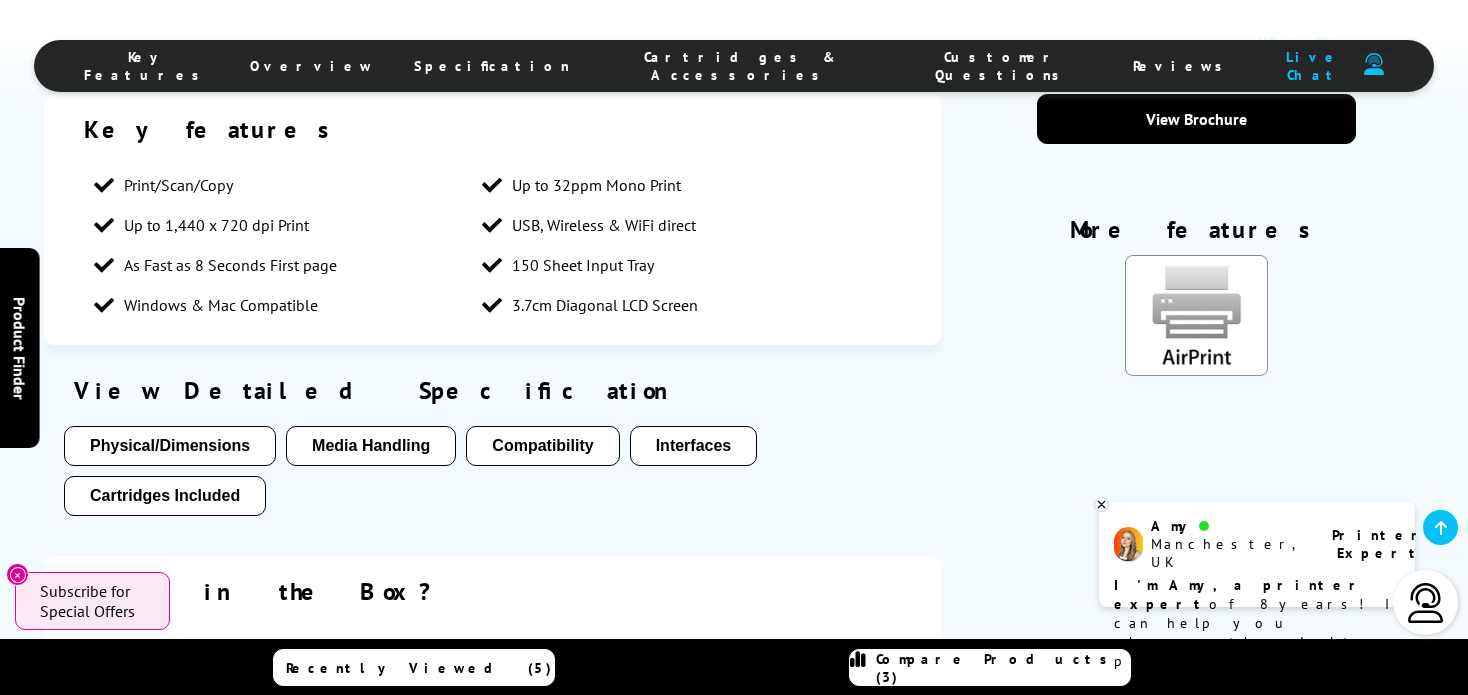 click on "Physical/Dimensions" at bounding box center [170, 446] 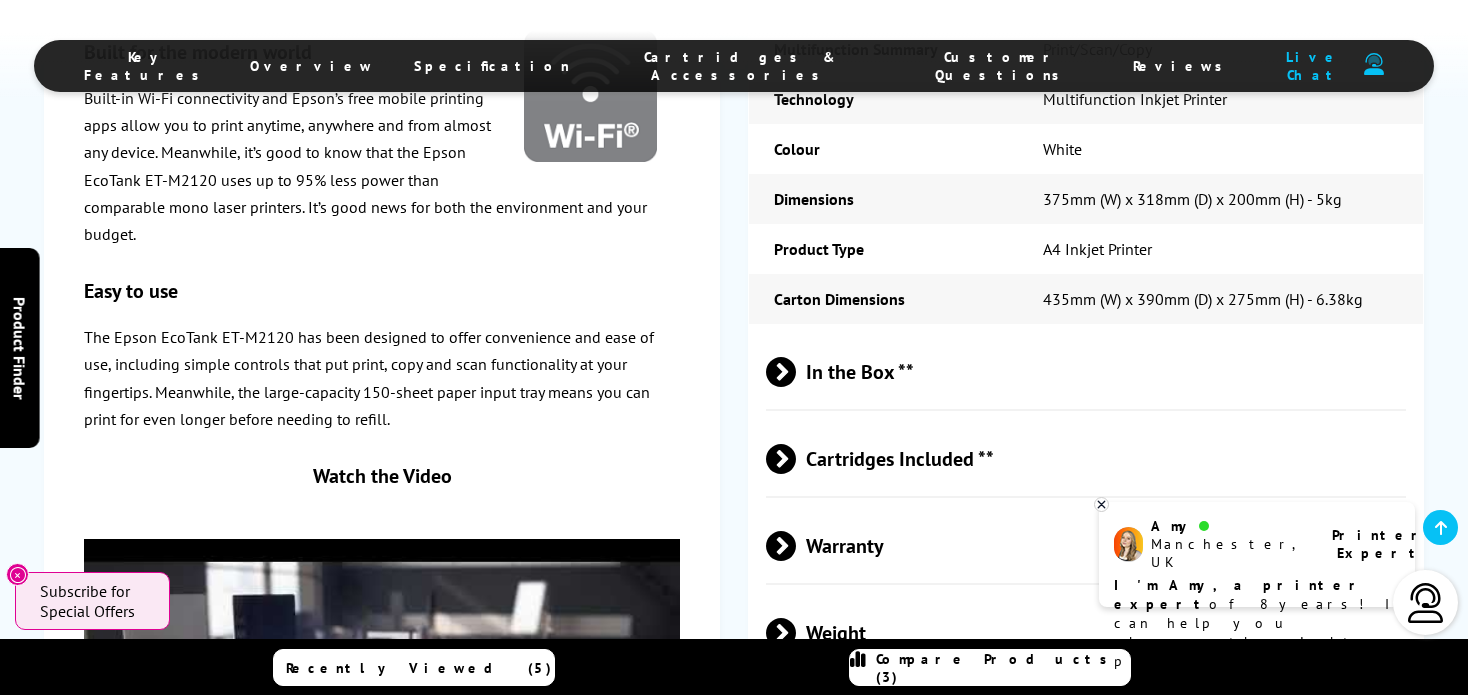 scroll, scrollTop: 3435, scrollLeft: 0, axis: vertical 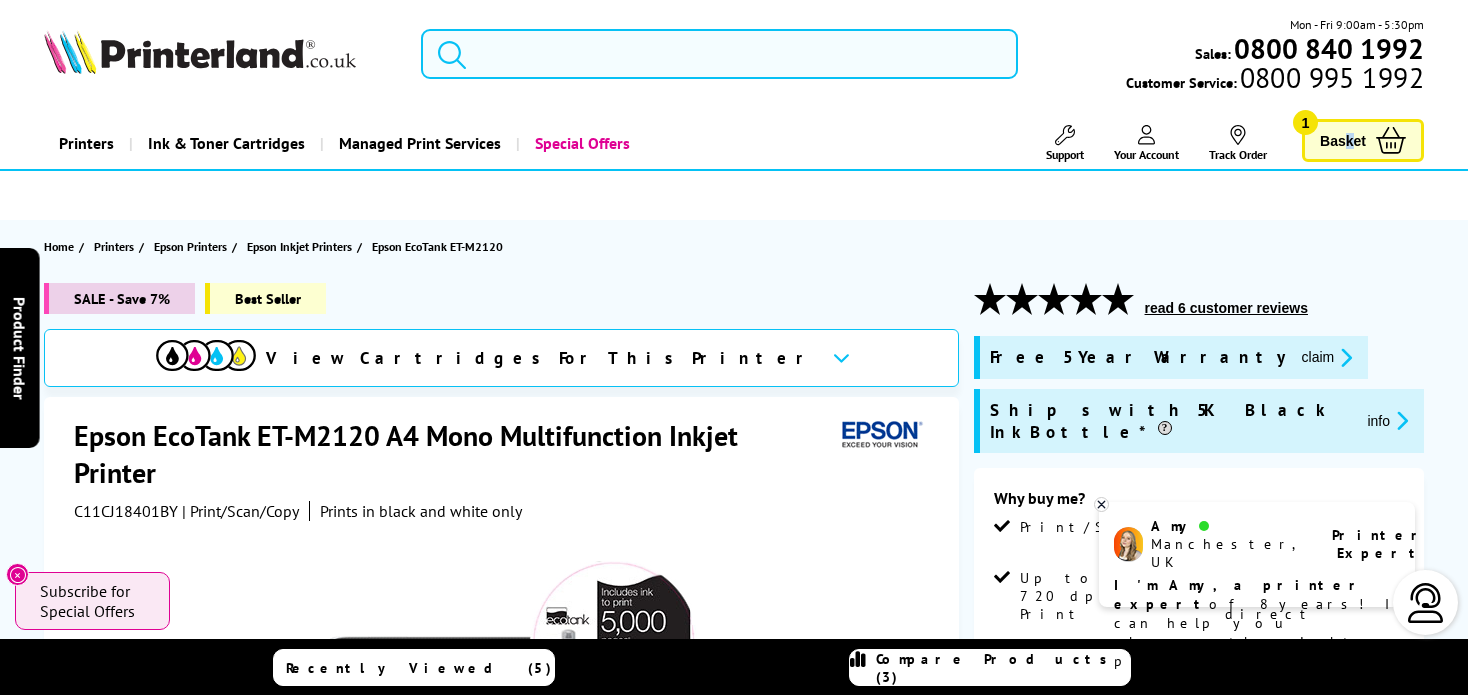 click on "Basket" at bounding box center [1343, 140] 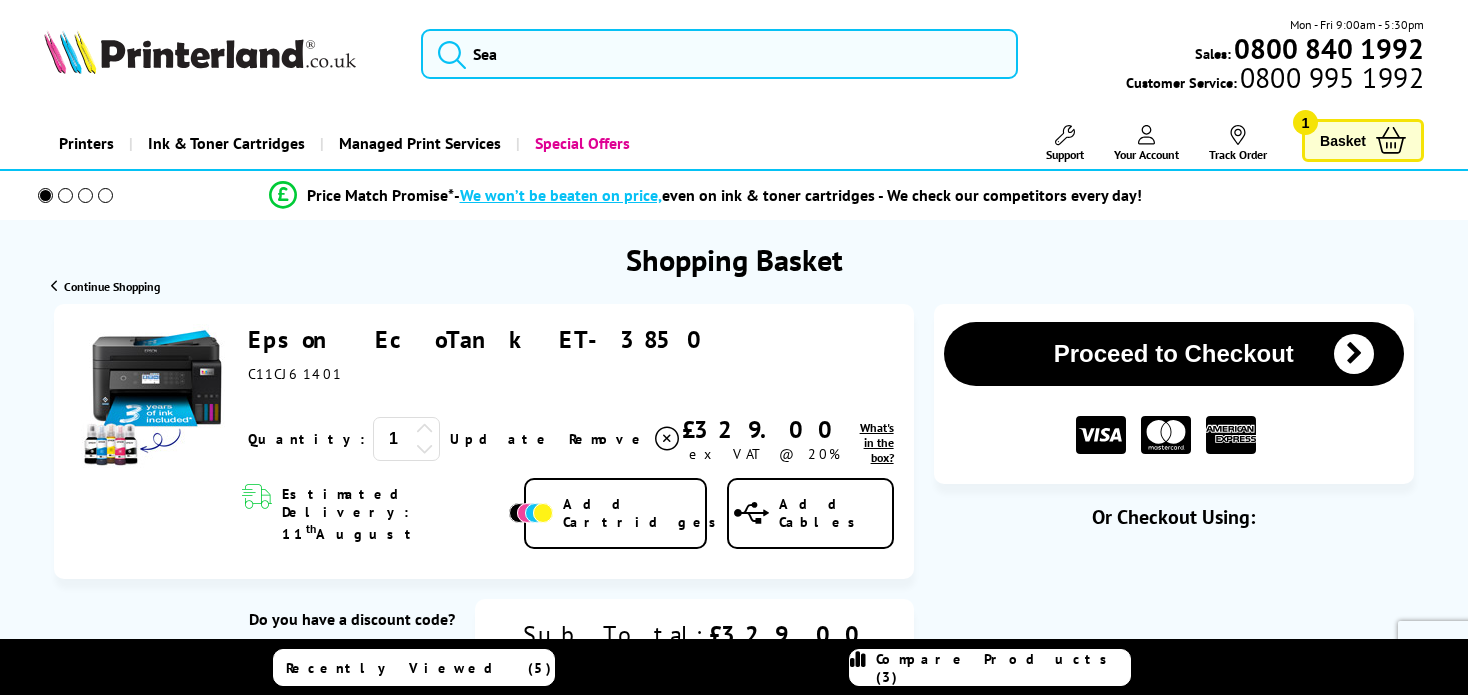 scroll, scrollTop: 0, scrollLeft: 0, axis: both 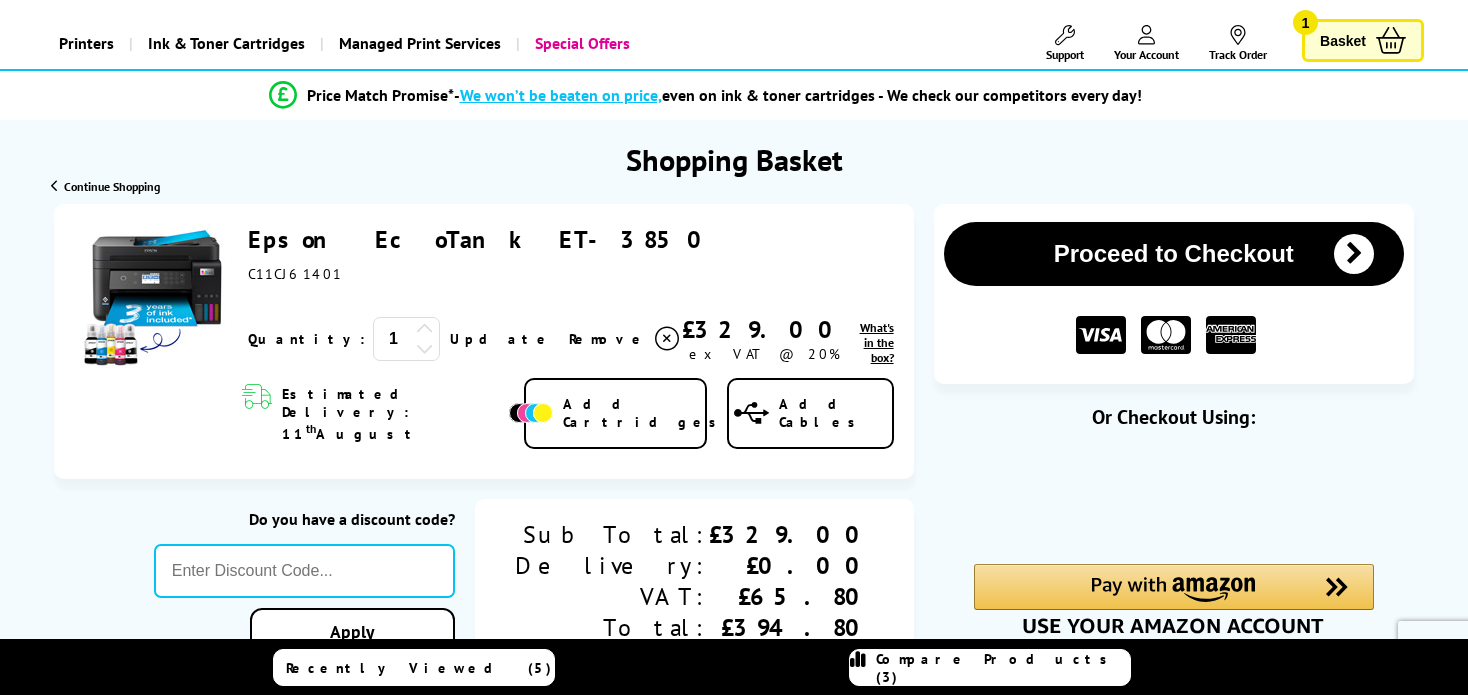 click on "Epson EcoTank ET-3850" at bounding box center (482, 239) 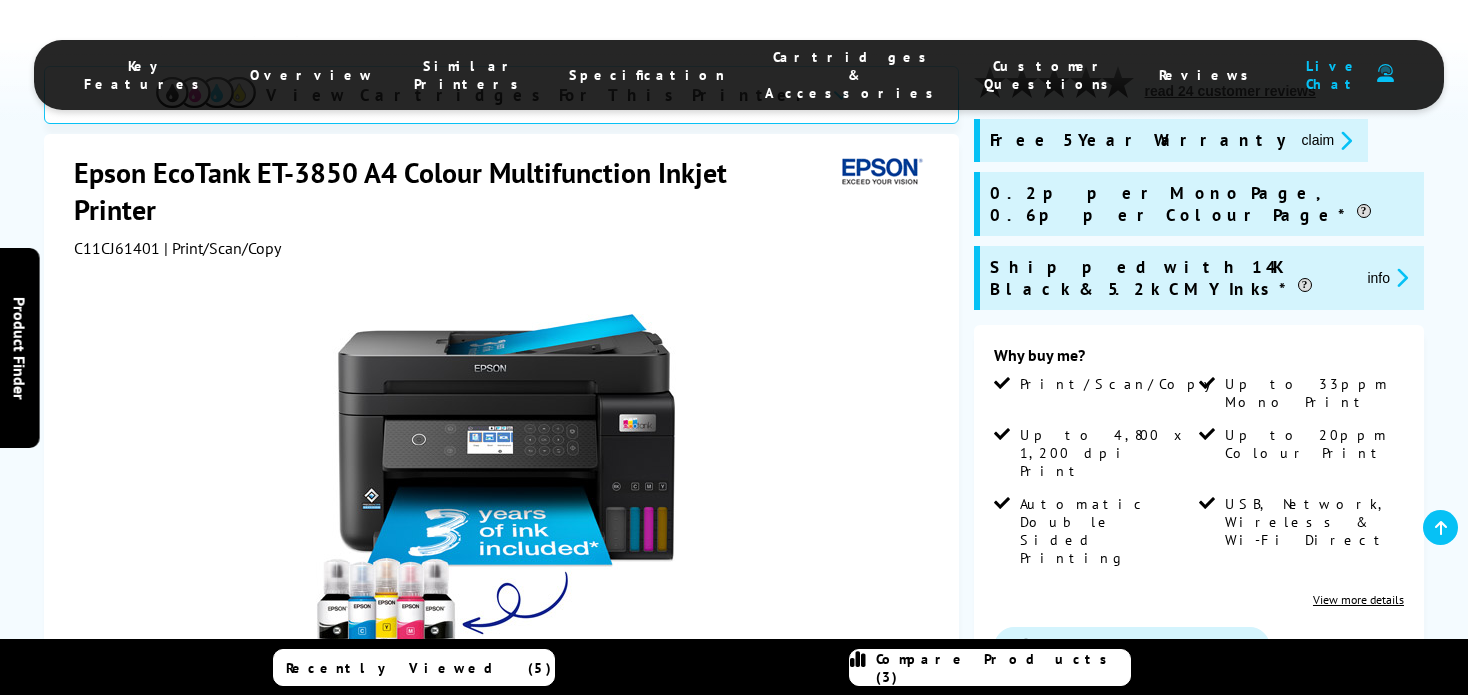 scroll, scrollTop: 500, scrollLeft: 0, axis: vertical 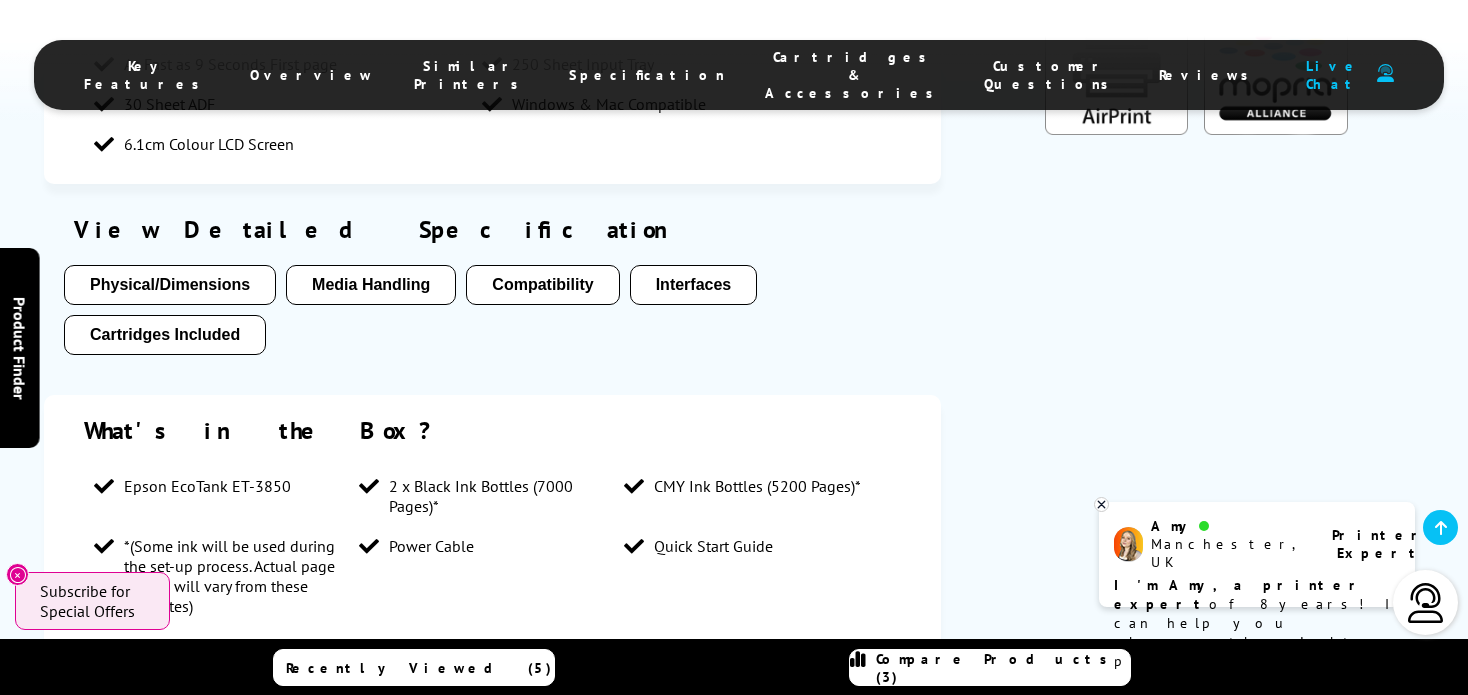 click on "Cartridges Included" at bounding box center (165, 335) 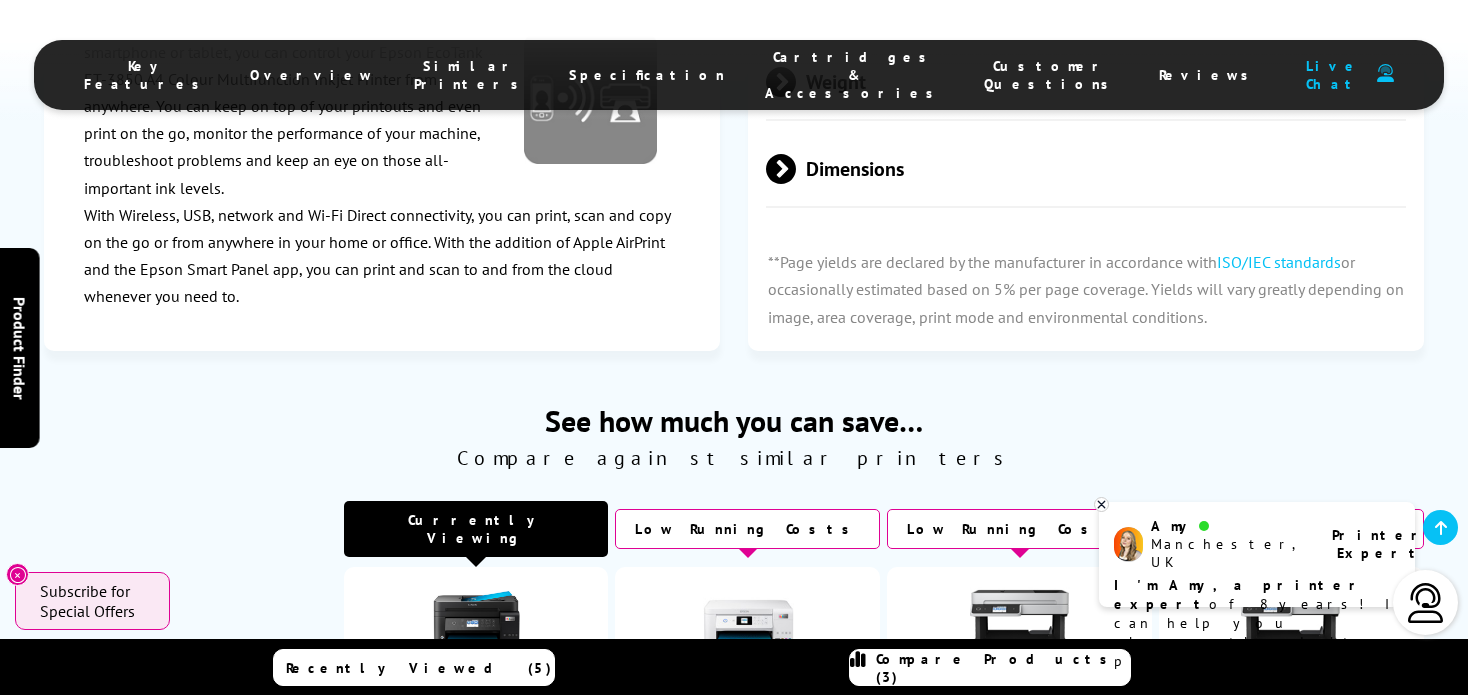 scroll, scrollTop: 4829, scrollLeft: 0, axis: vertical 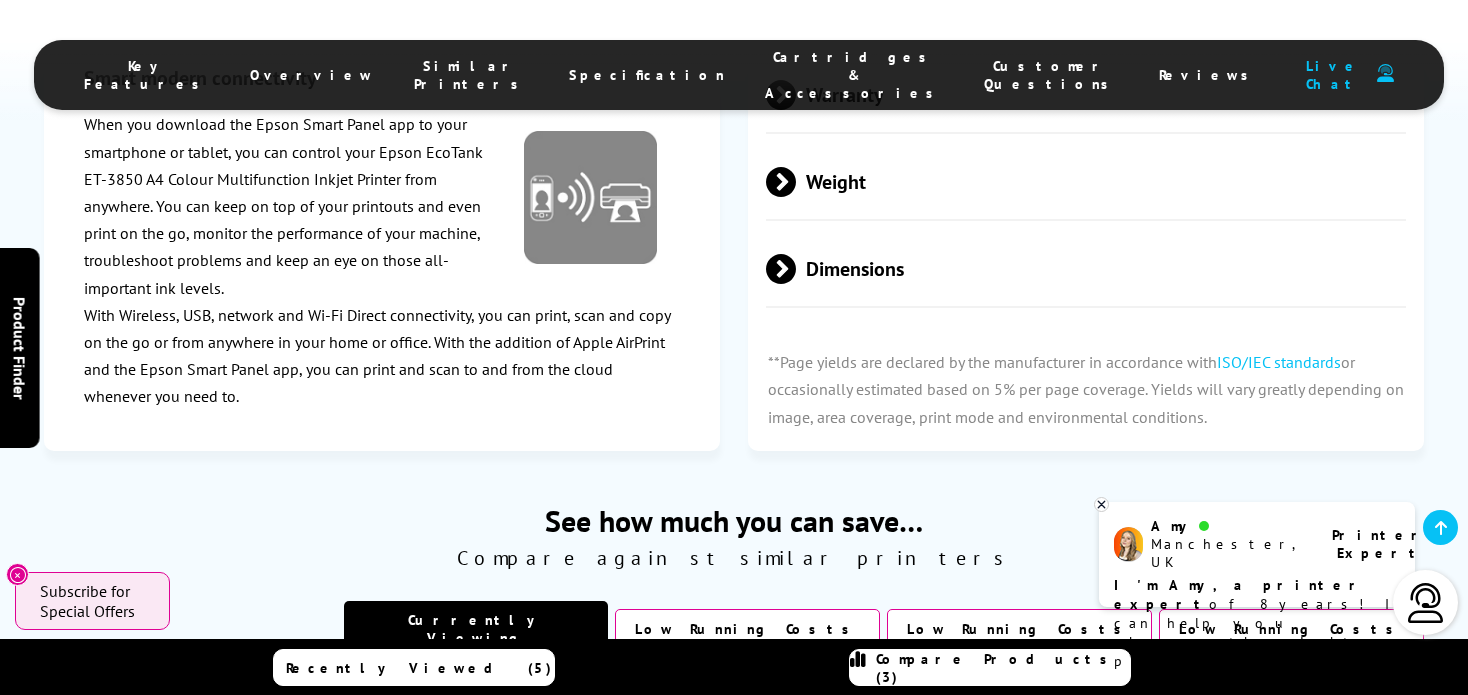 click on "Cartridges & Accessories" at bounding box center [854, 75] 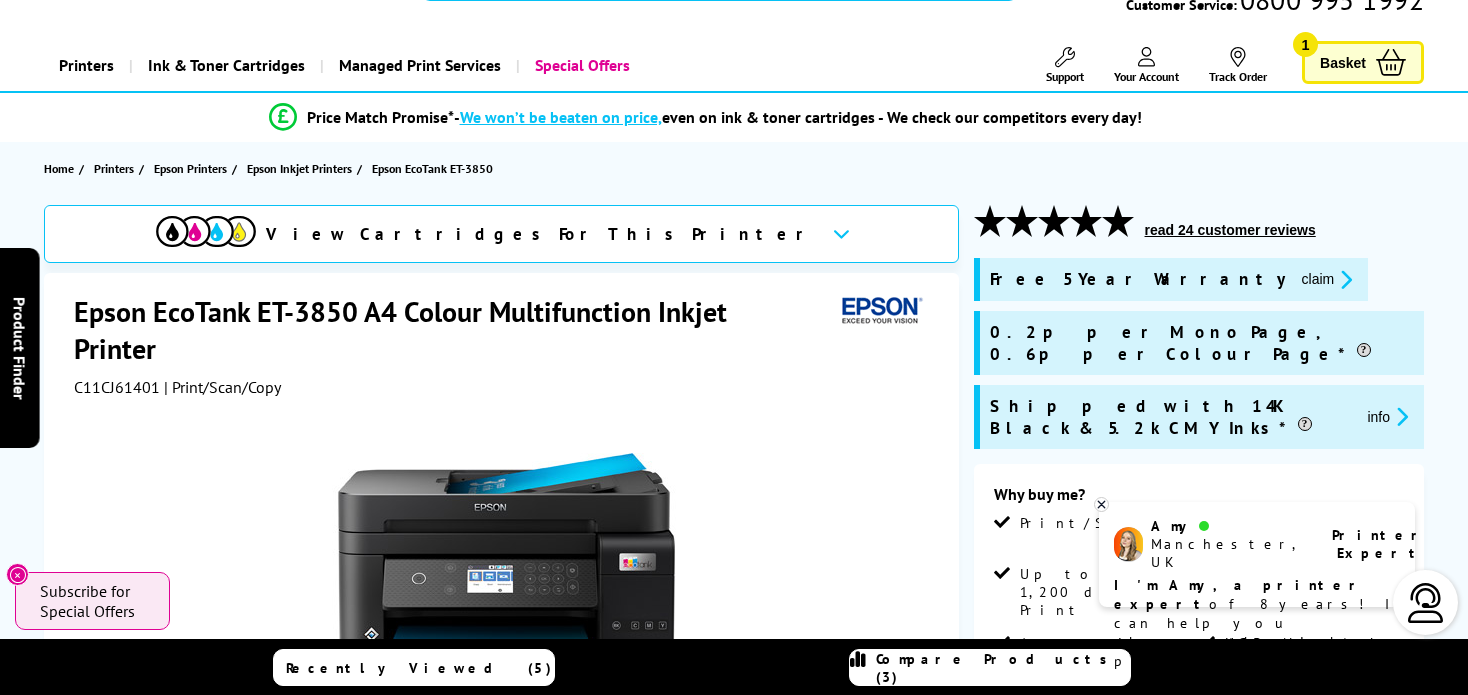 scroll, scrollTop: 100, scrollLeft: 0, axis: vertical 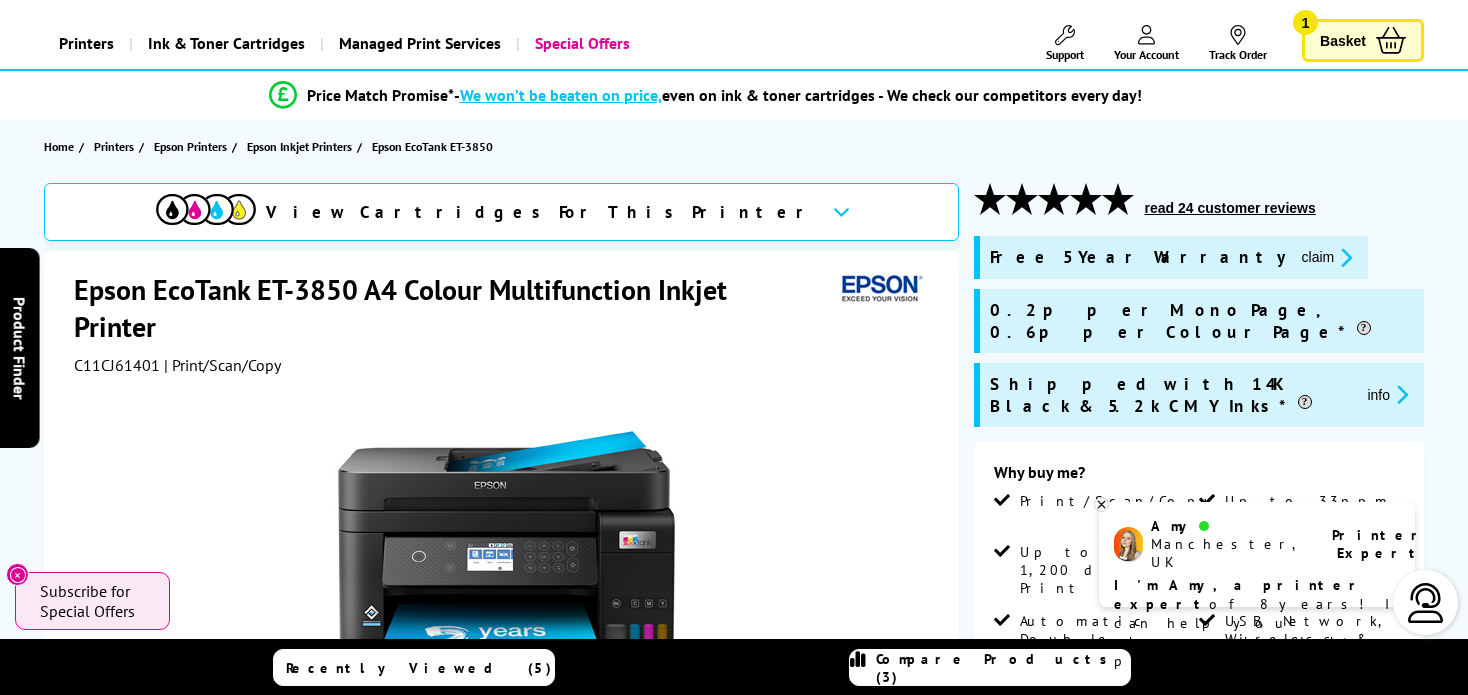 click on "claim" at bounding box center [1327, 257] 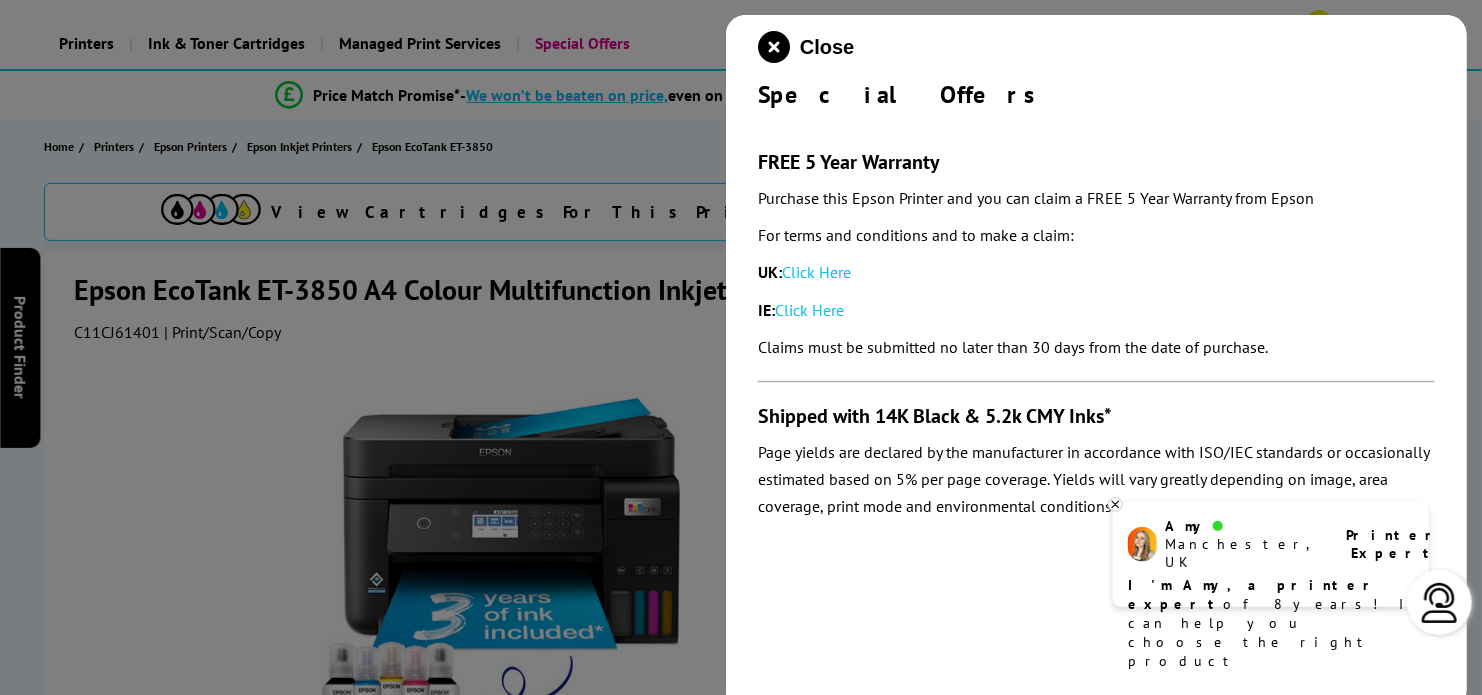 click on "Click Here" at bounding box center [816, 272] 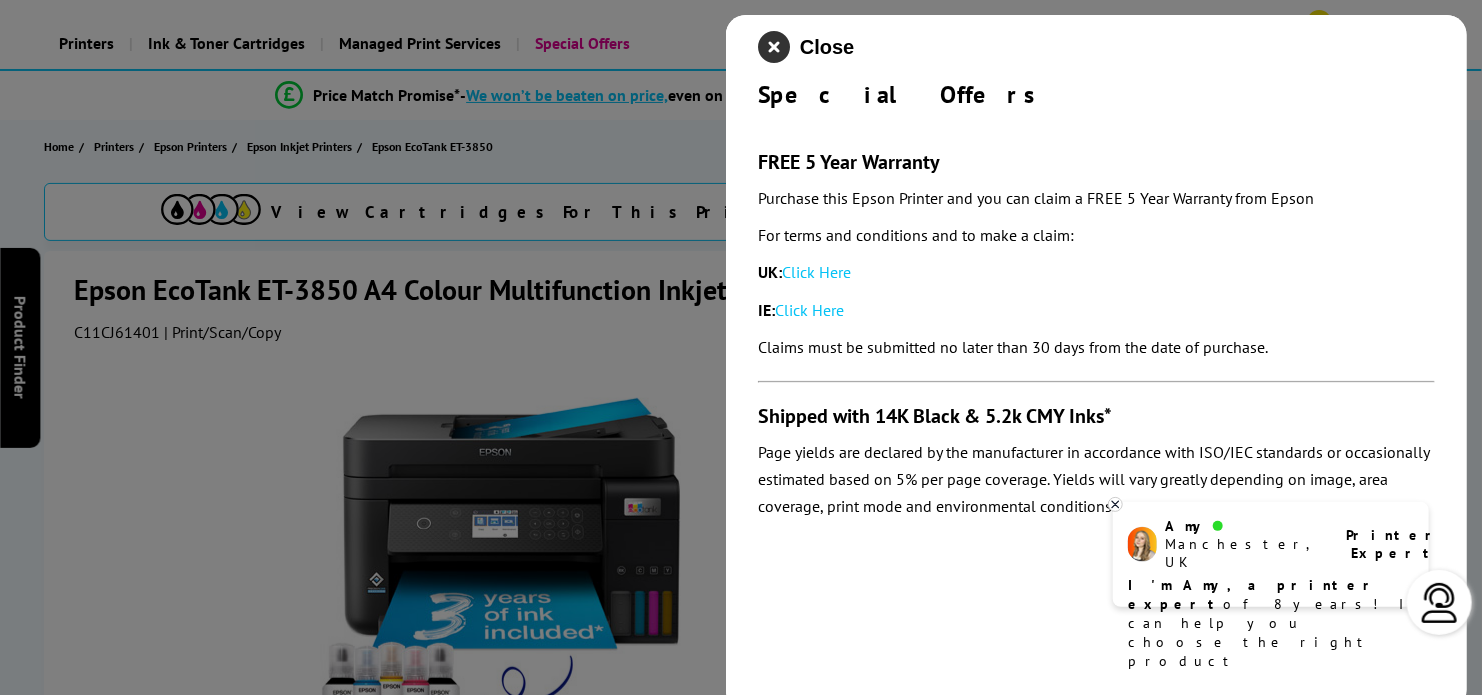 click at bounding box center [774, 47] 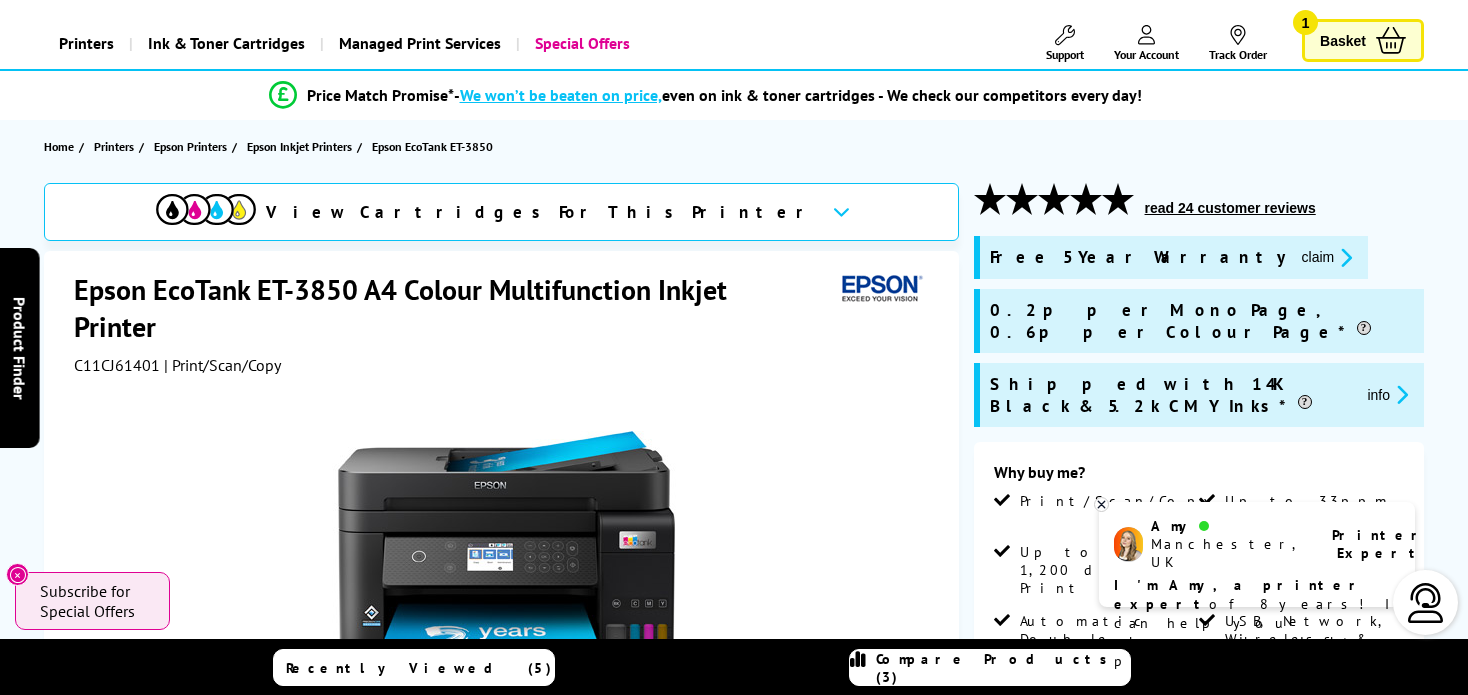 click on "Basket" at bounding box center (1343, 40) 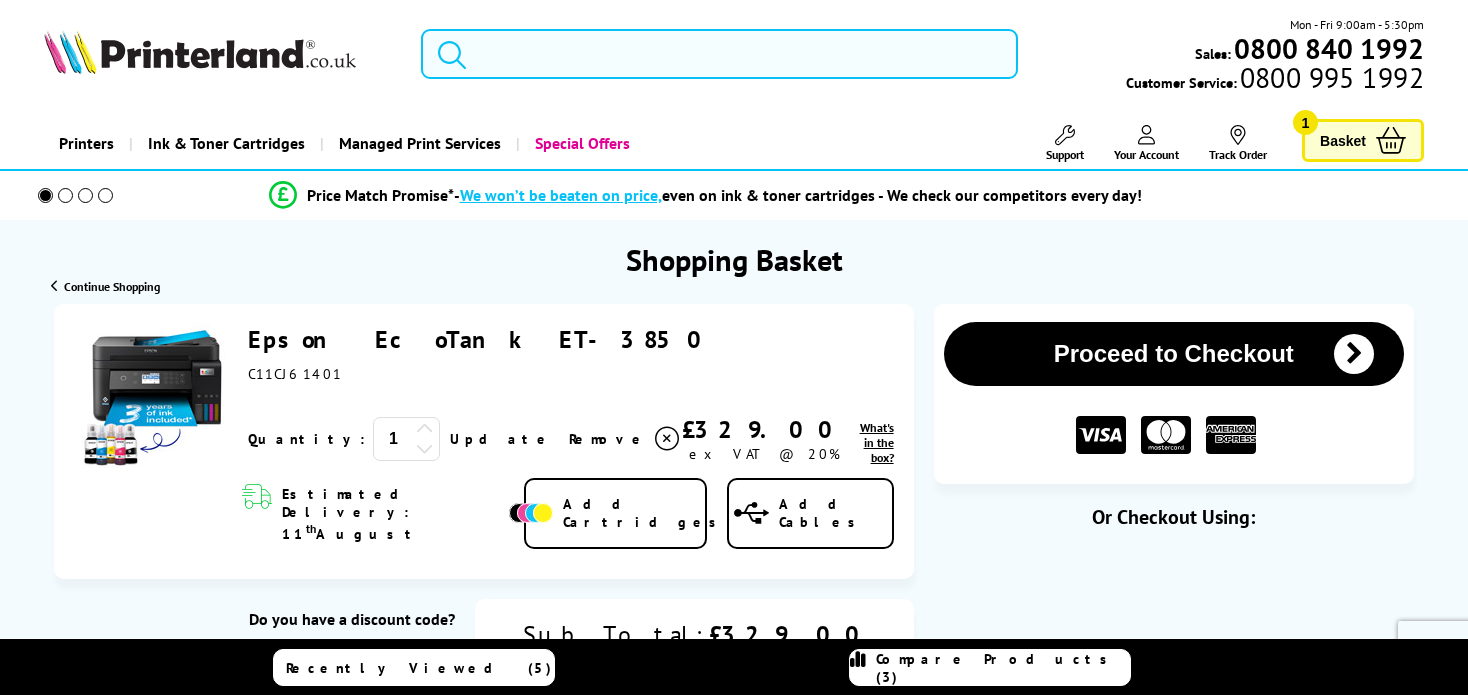 scroll, scrollTop: 0, scrollLeft: 0, axis: both 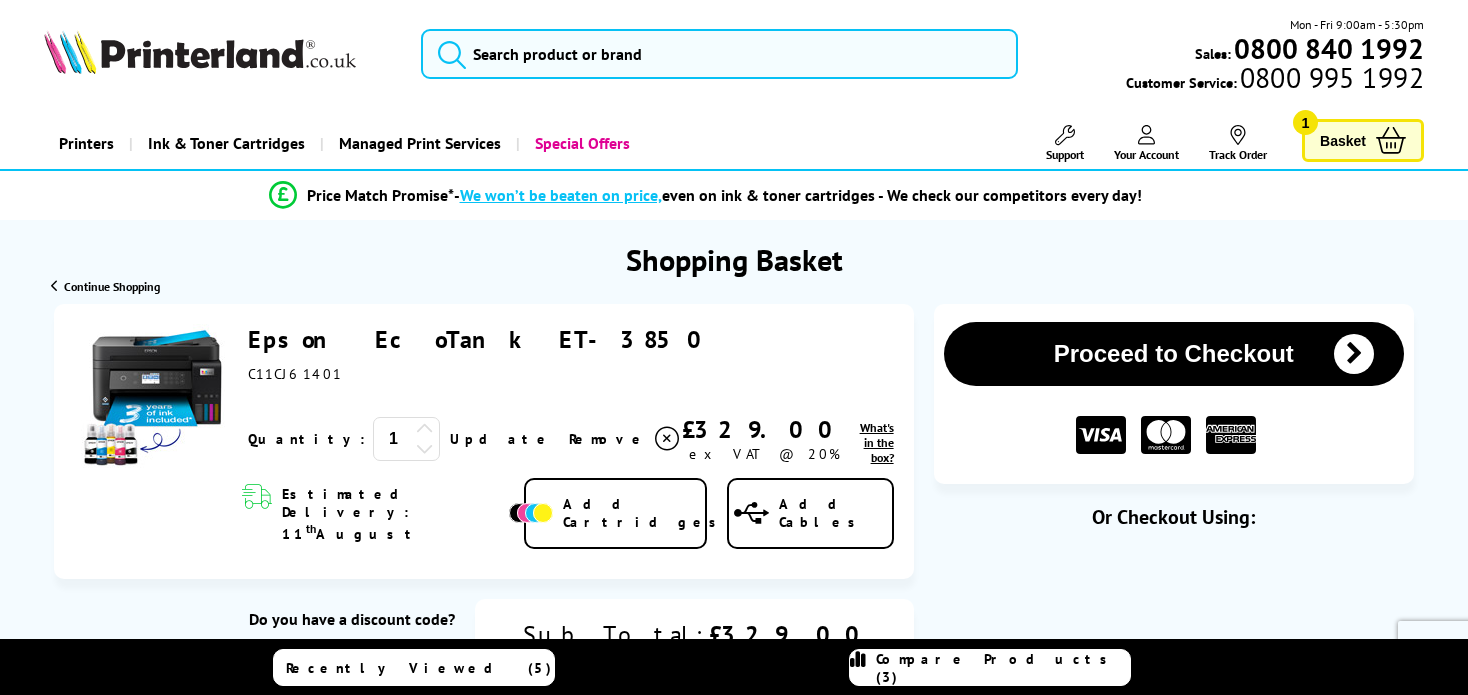click on "Proceed to Checkout" at bounding box center [1174, 354] 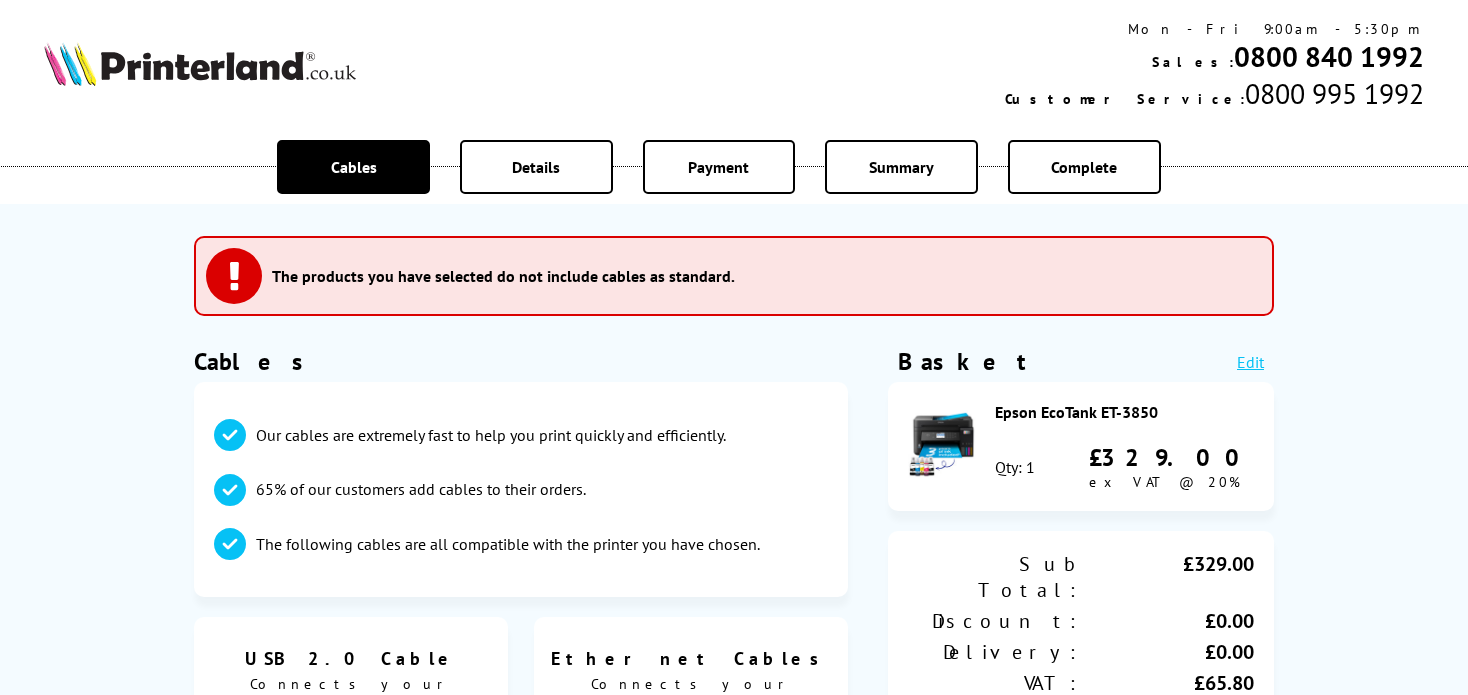 scroll, scrollTop: 0, scrollLeft: 0, axis: both 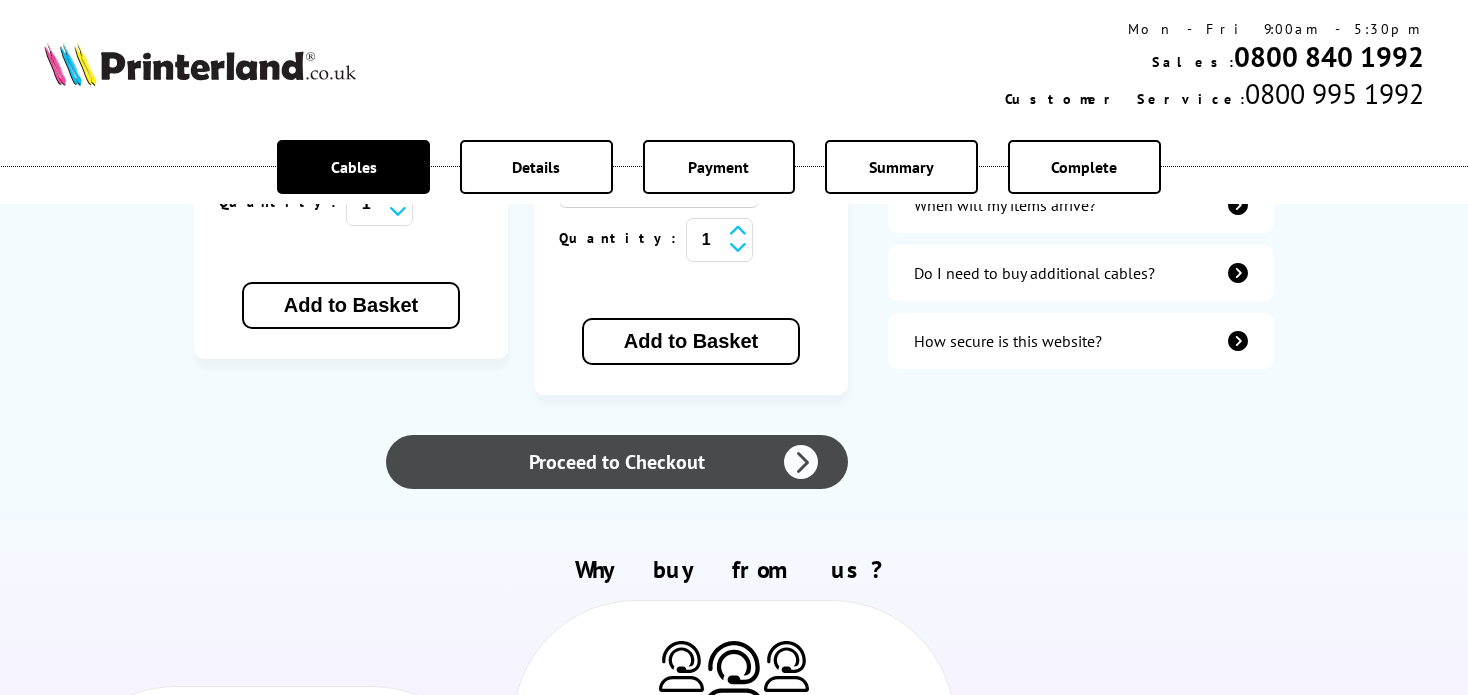 click on "Proceed to Checkout" at bounding box center (617, 462) 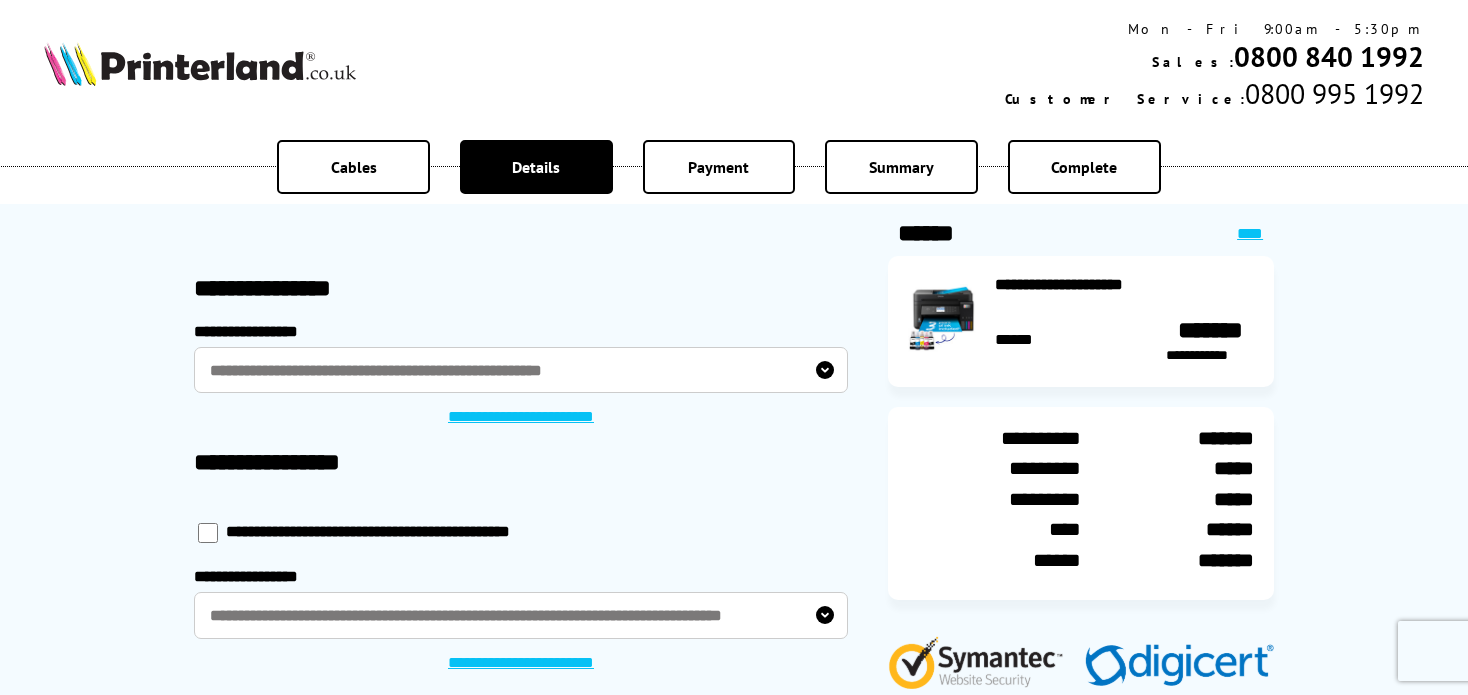 scroll, scrollTop: 0, scrollLeft: 0, axis: both 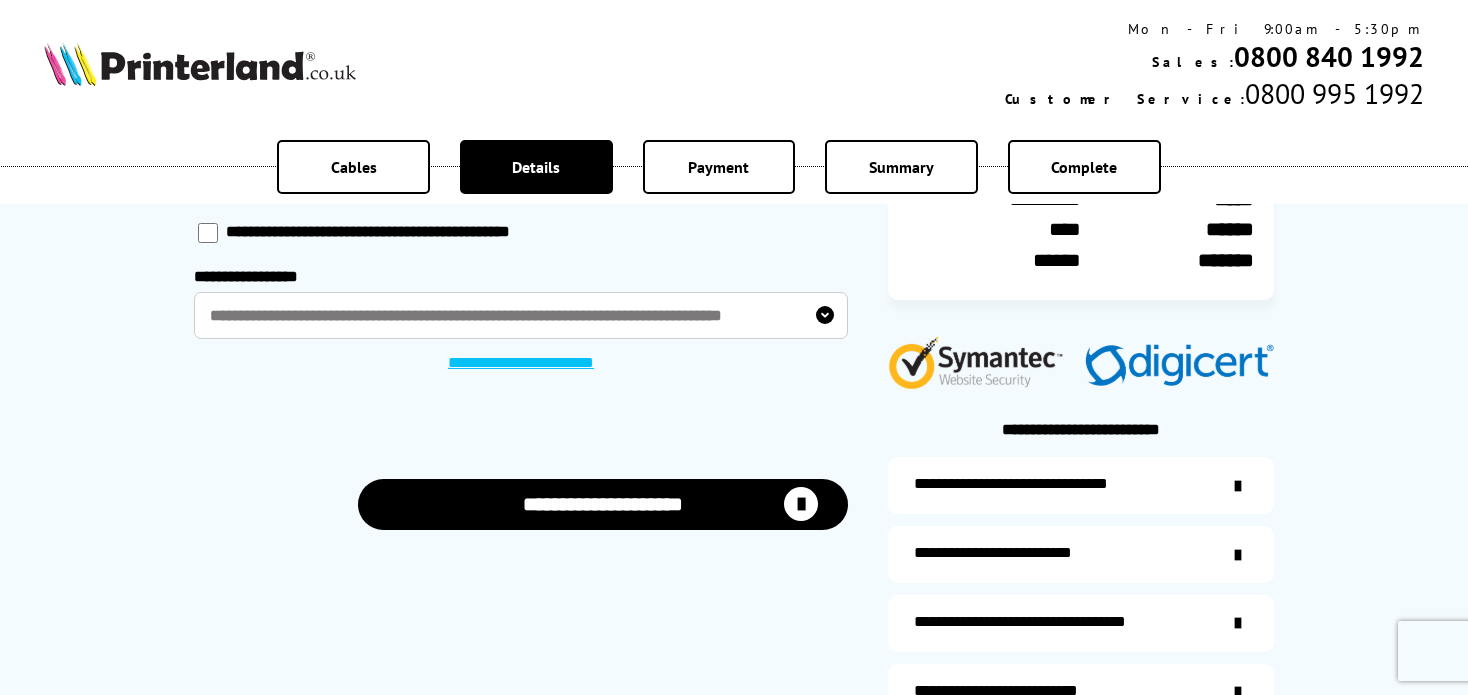click on "**********" at bounding box center (603, 504) 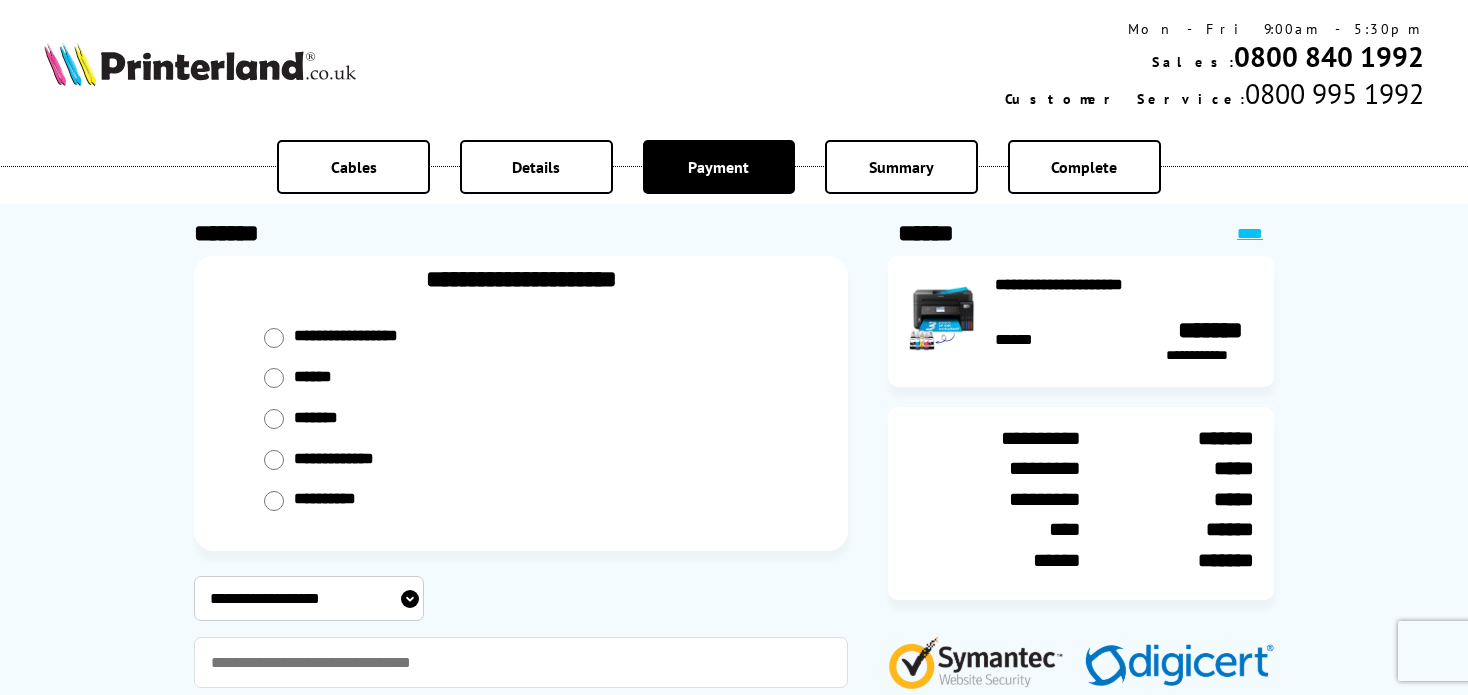 scroll, scrollTop: 0, scrollLeft: 0, axis: both 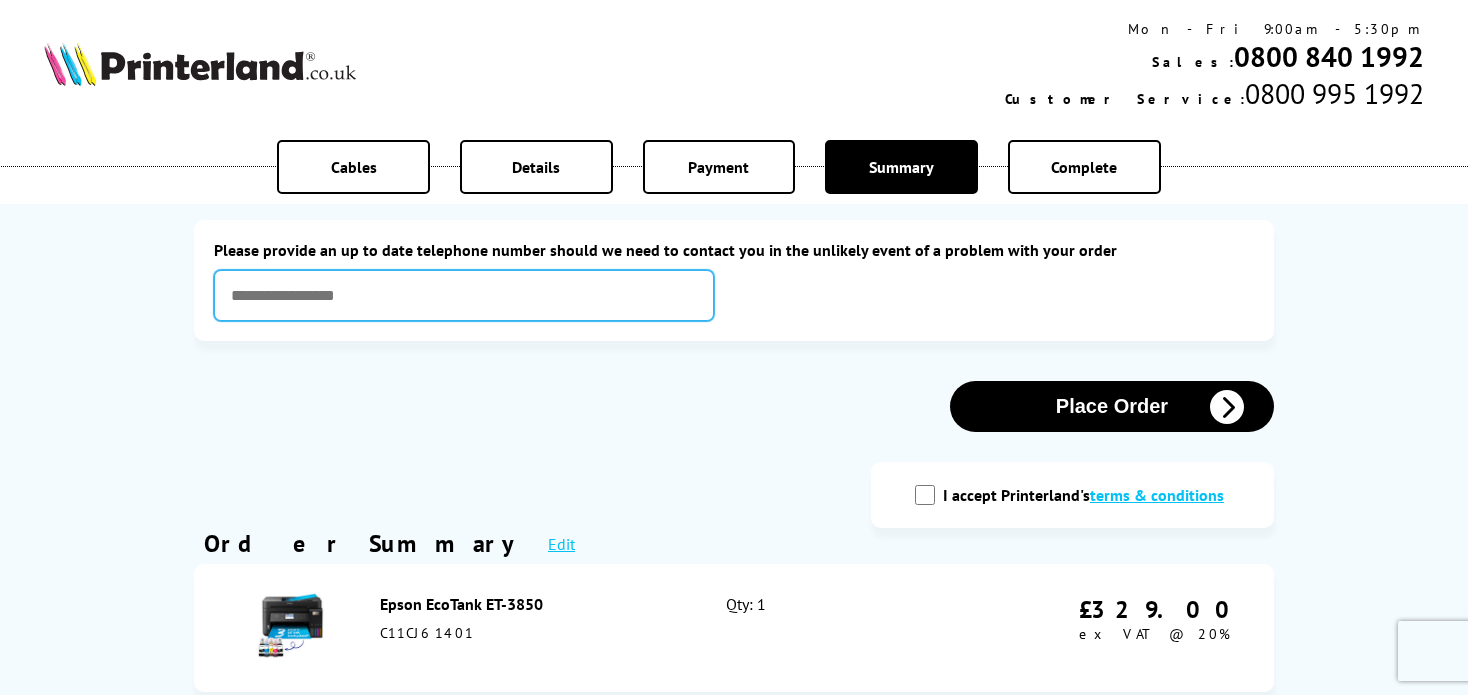 click at bounding box center (464, 295) 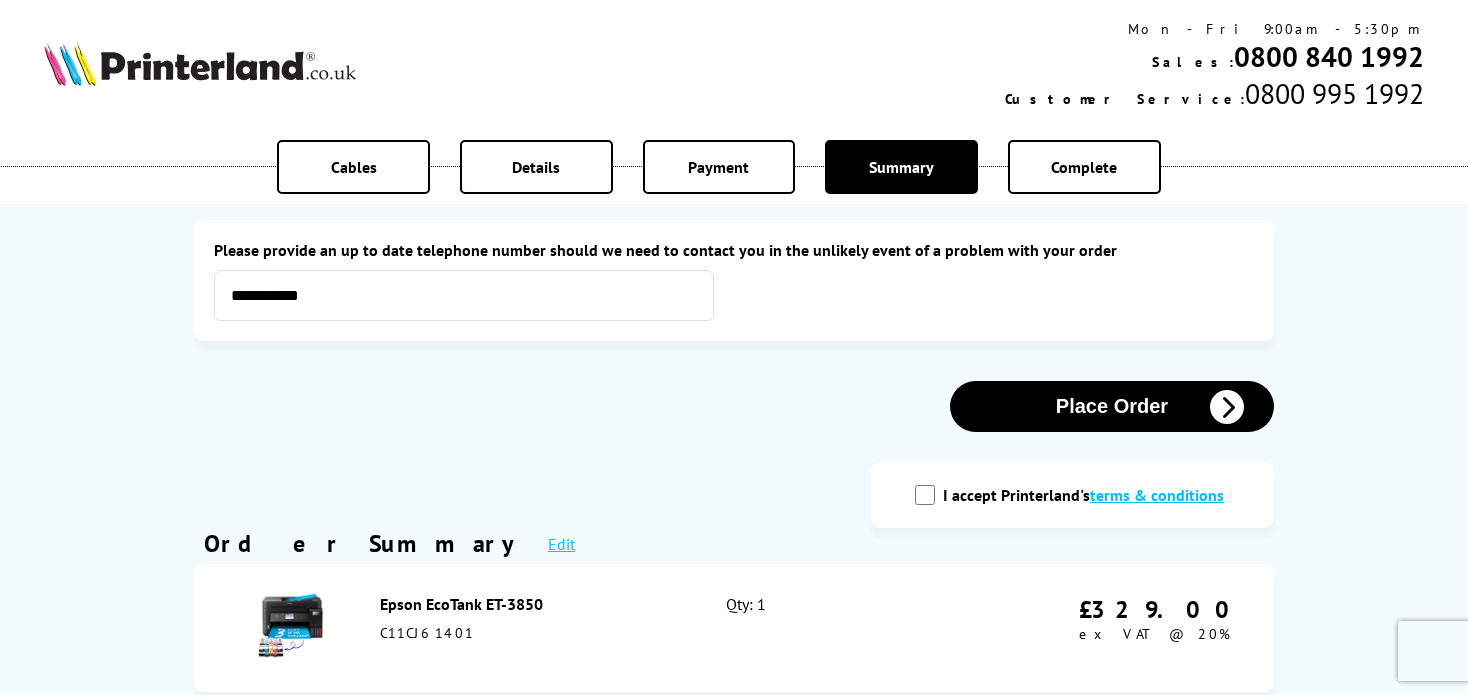 click on "I accept Printerland's  terms & conditions" at bounding box center (925, 495) 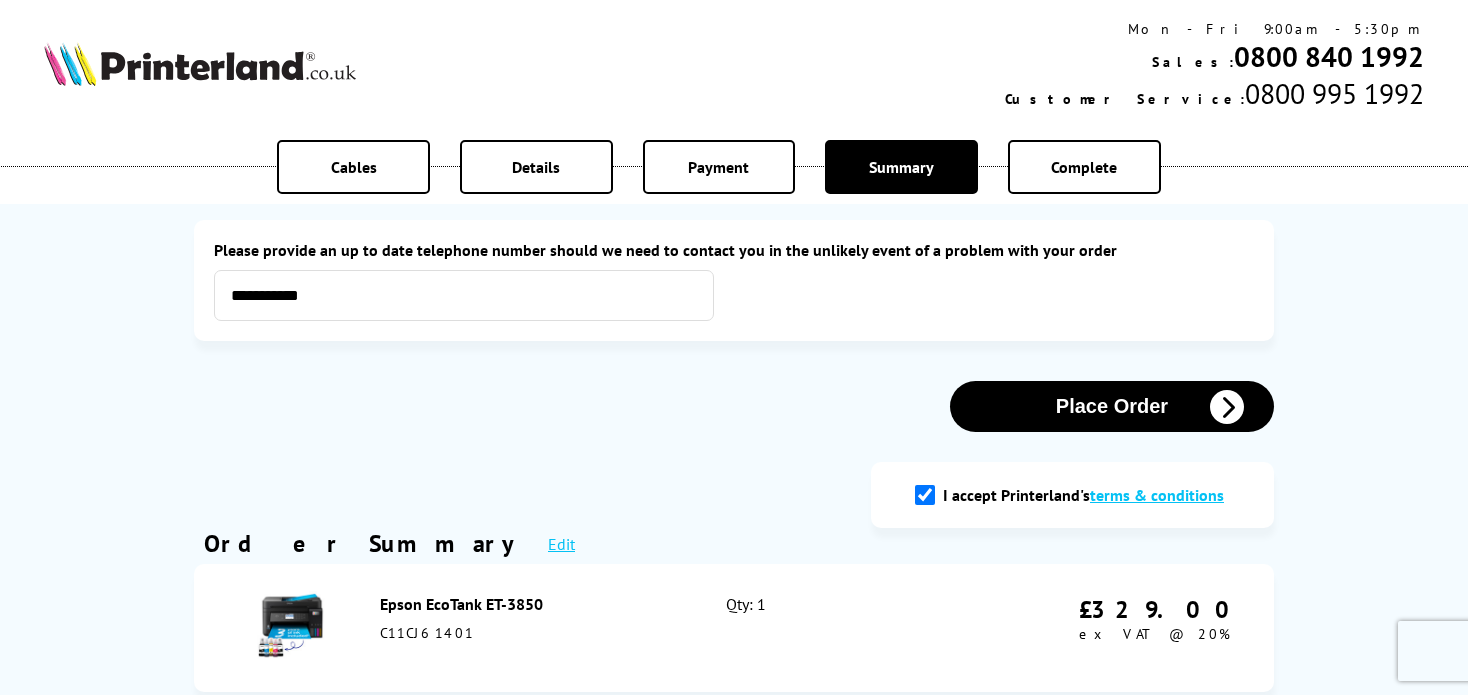 click on "Place Order" at bounding box center (1112, 406) 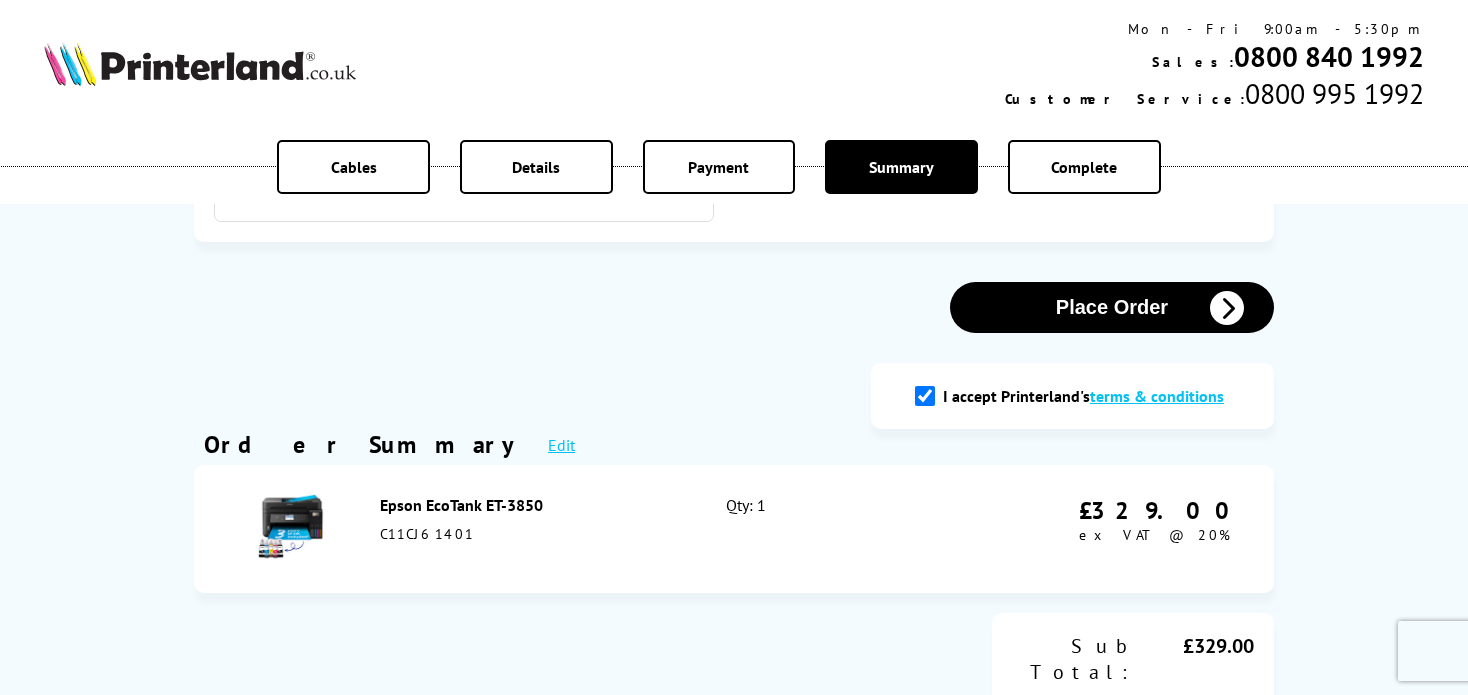 scroll, scrollTop: 100, scrollLeft: 0, axis: vertical 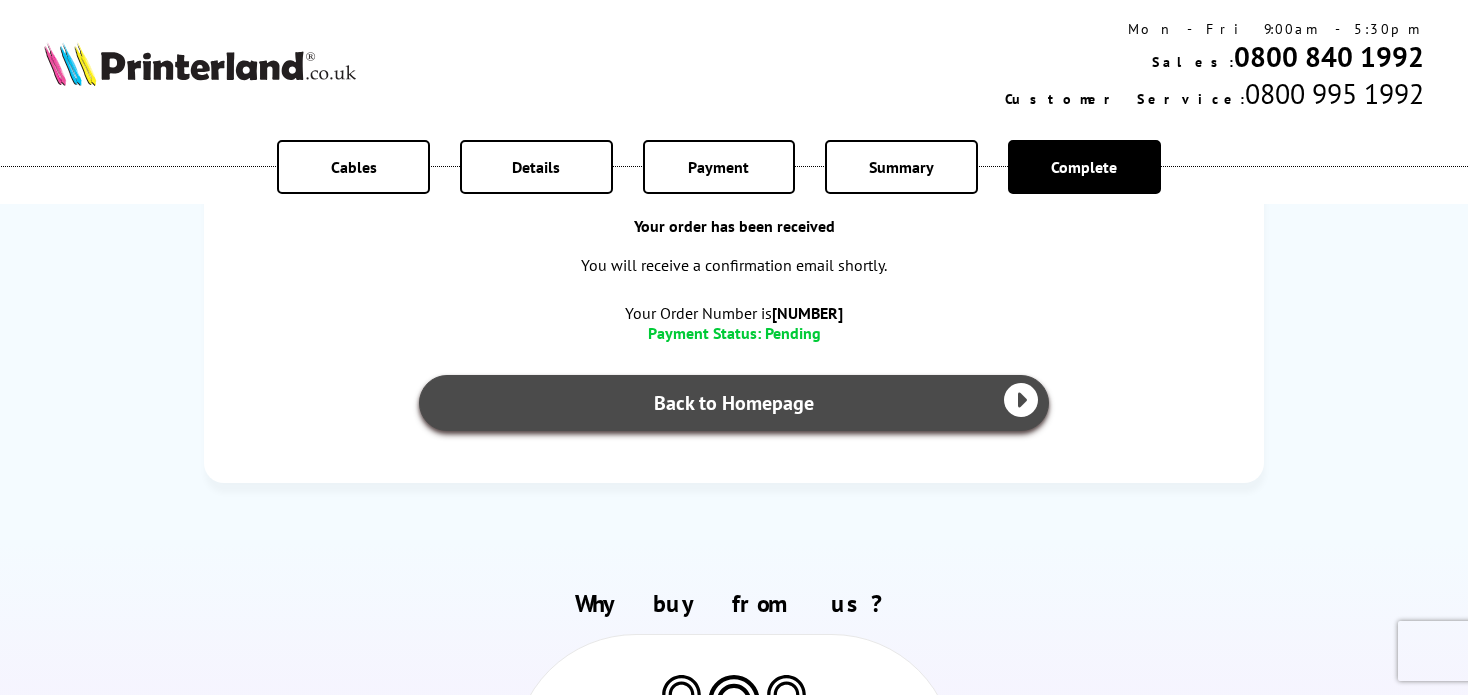 click on "Back to Homepage" at bounding box center [734, 403] 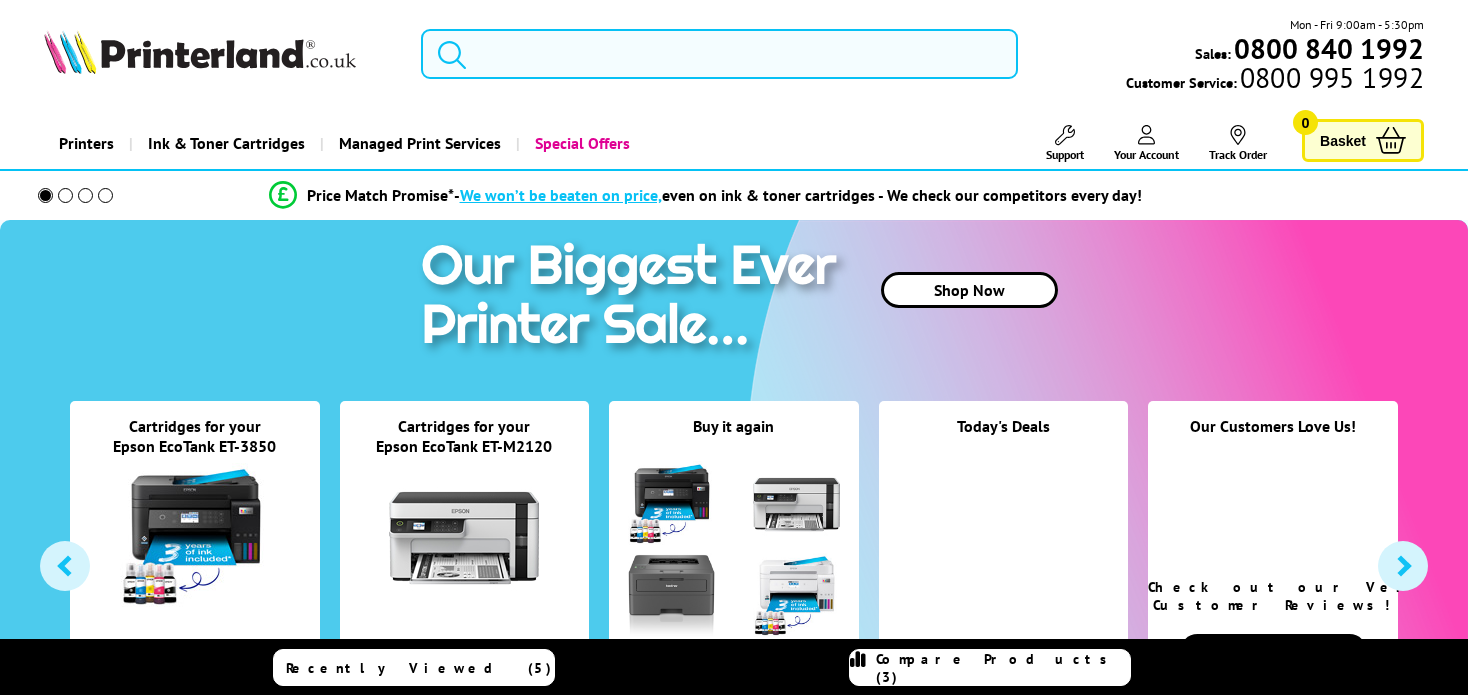 scroll, scrollTop: 0, scrollLeft: 0, axis: both 